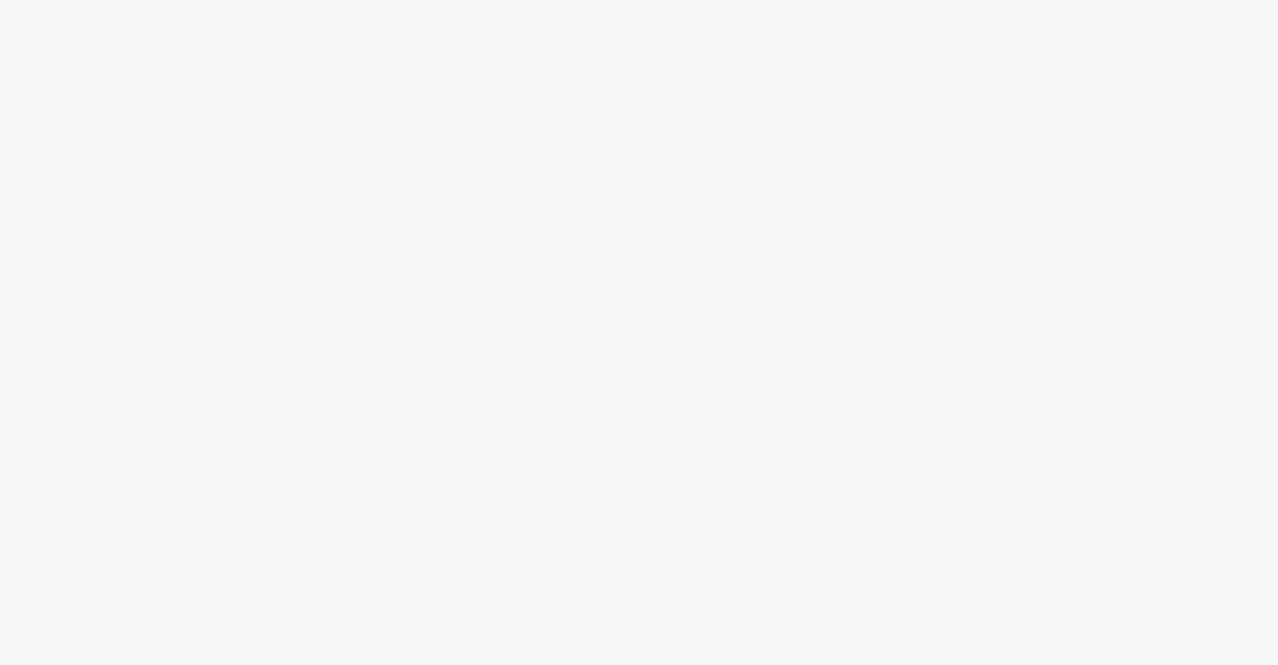 scroll, scrollTop: 0, scrollLeft: 0, axis: both 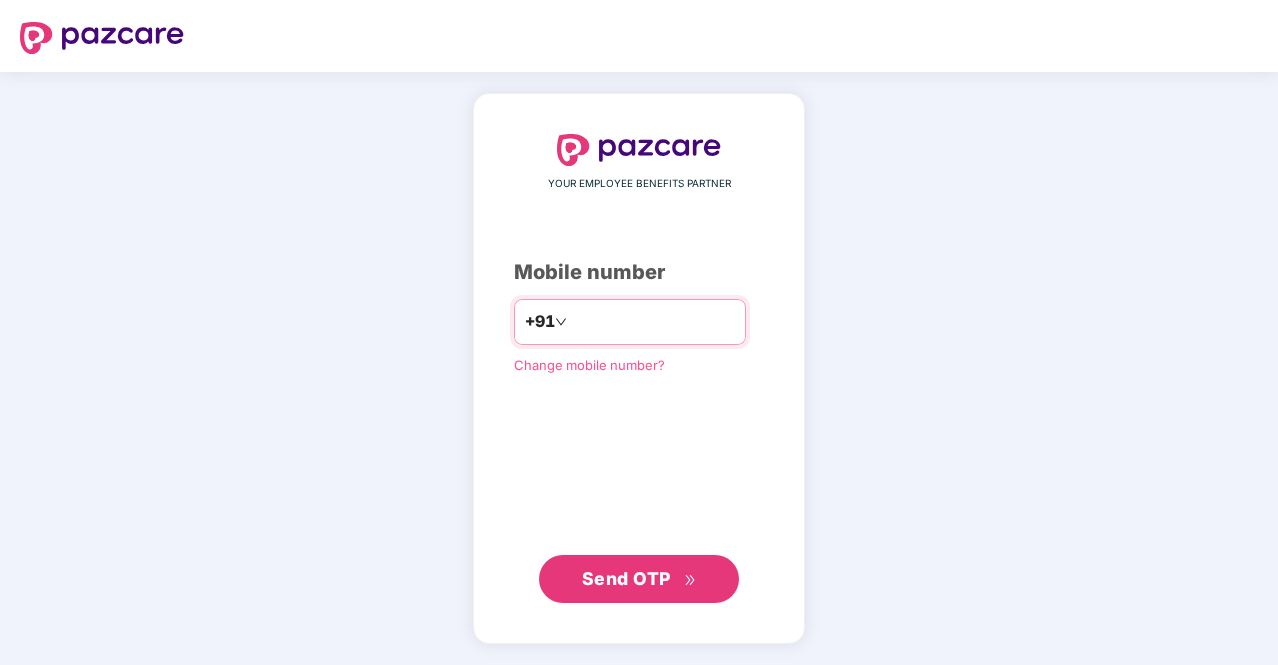 click on "**********" at bounding box center [653, 322] 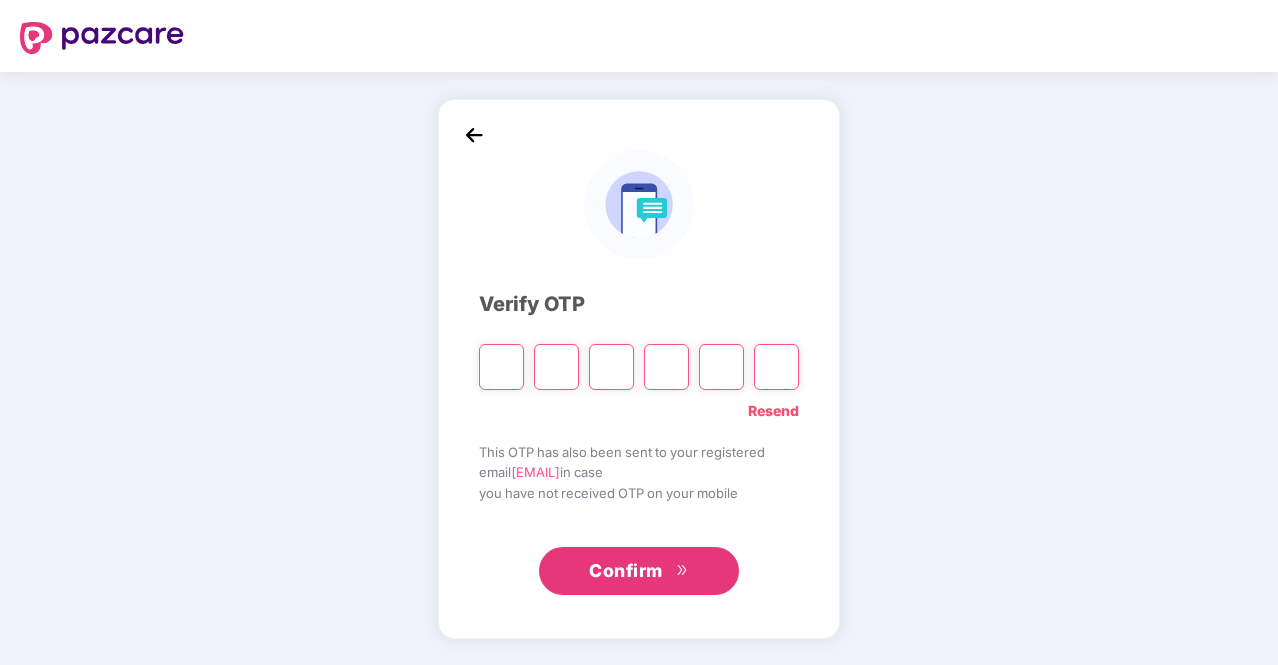 type on "*" 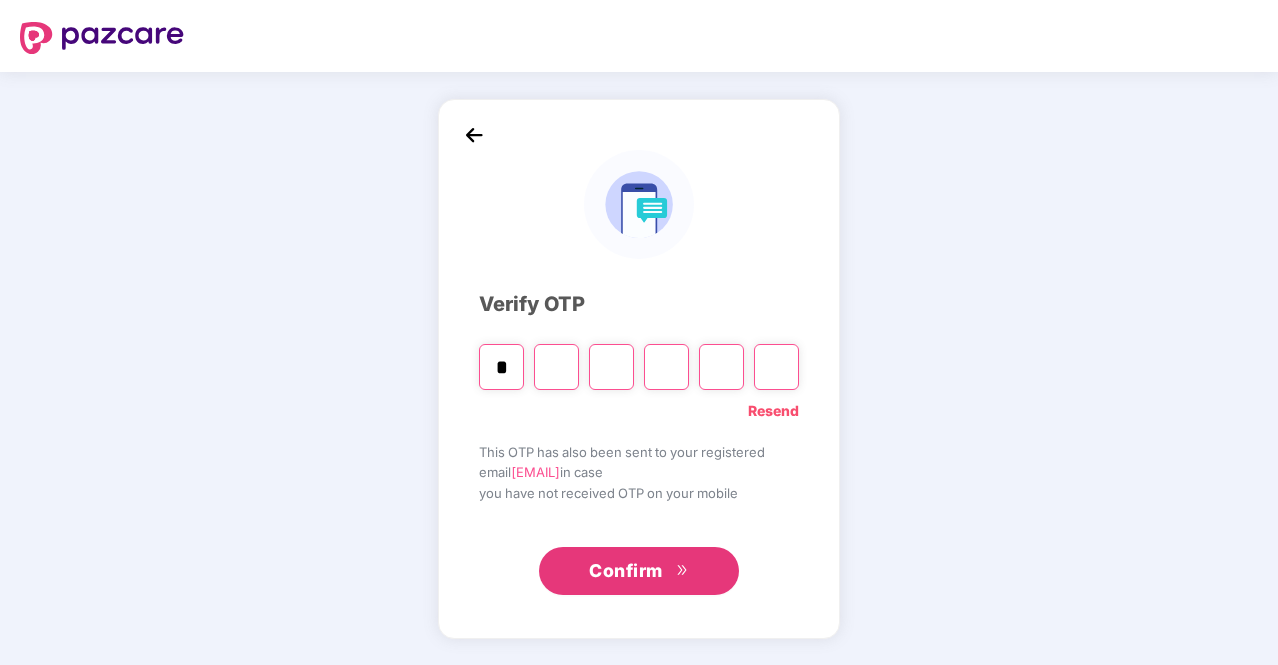 type on "*" 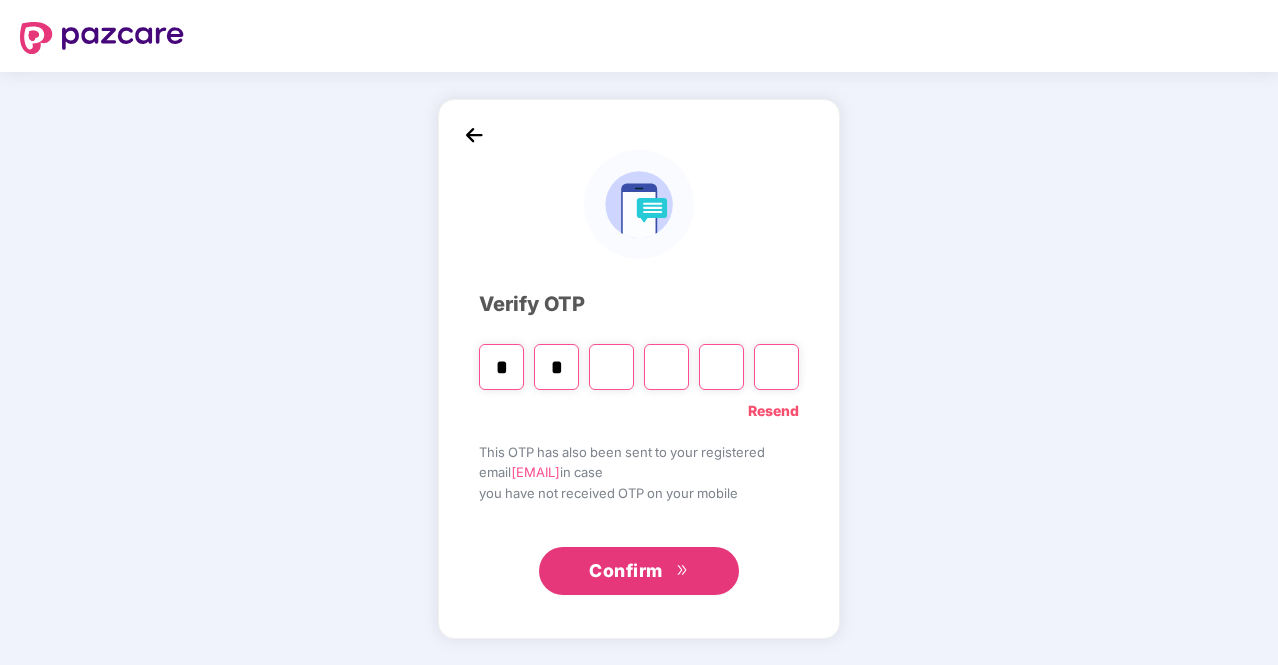 type on "*" 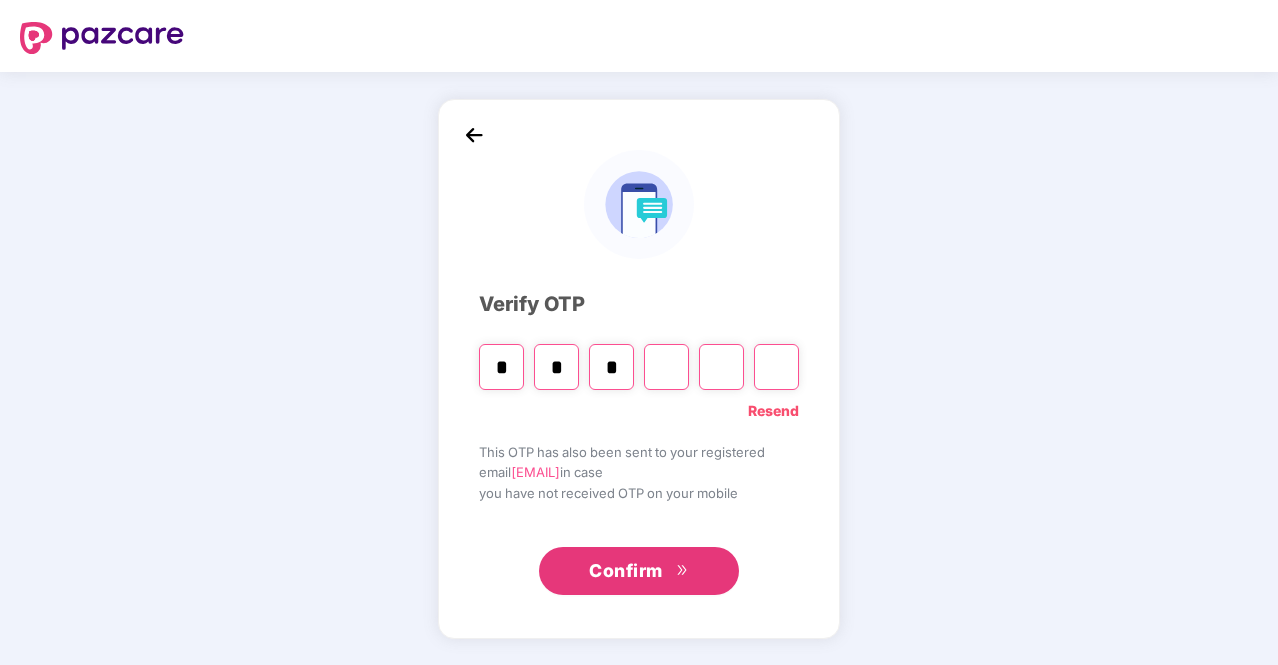 type on "*" 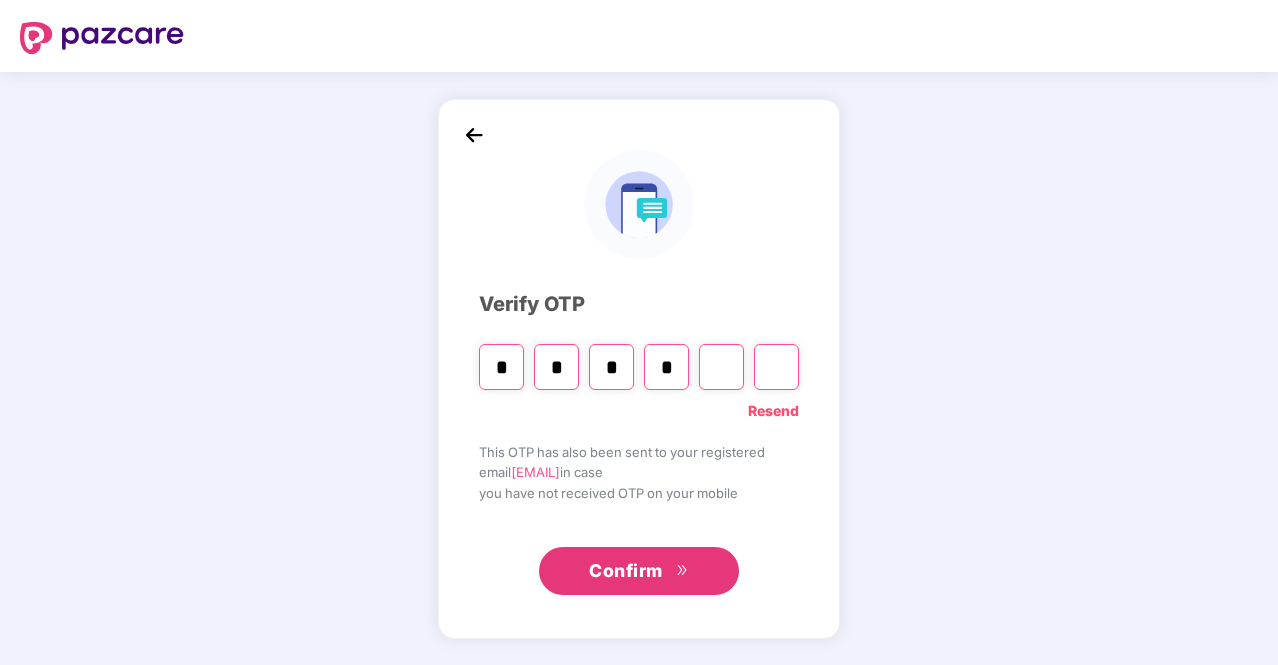 type on "*" 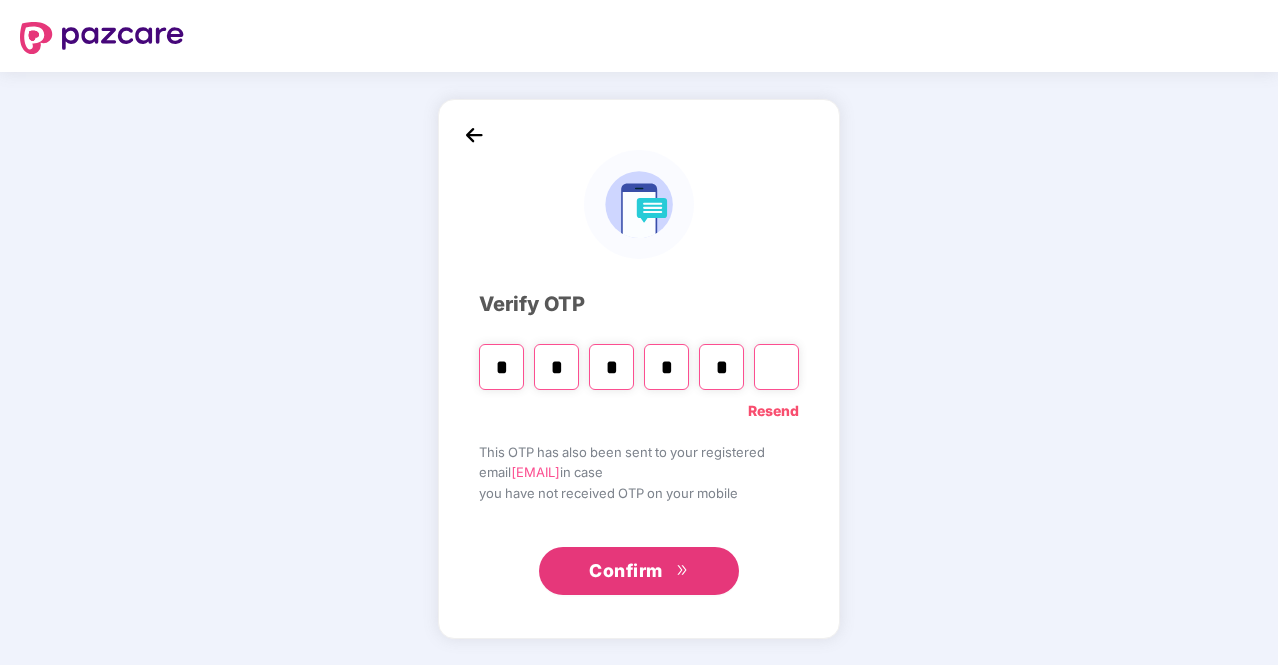 type on "*" 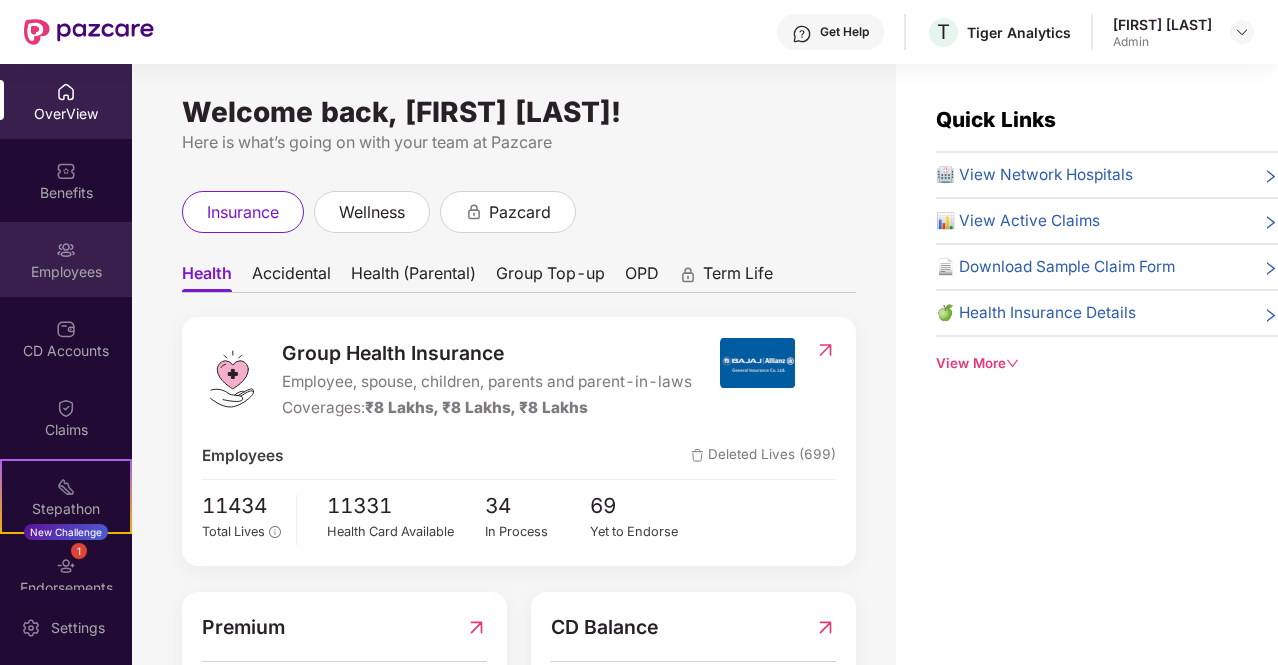click on "Employees" at bounding box center (66, 272) 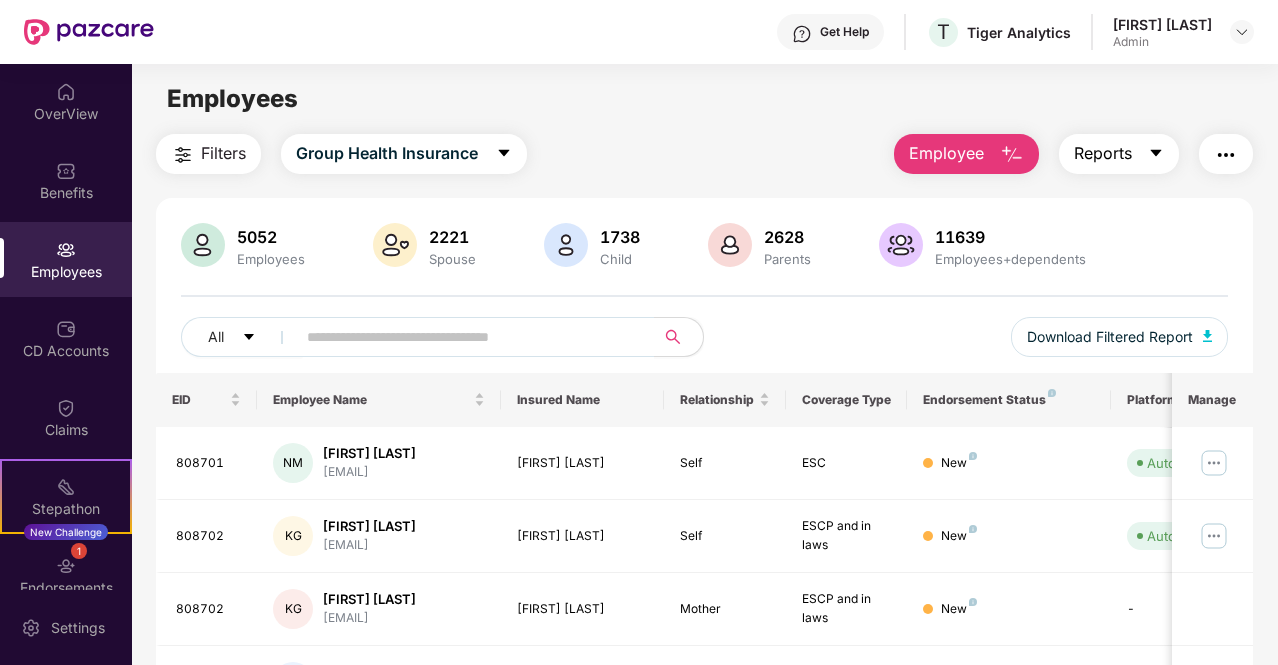 click on "Reports" at bounding box center [1119, 154] 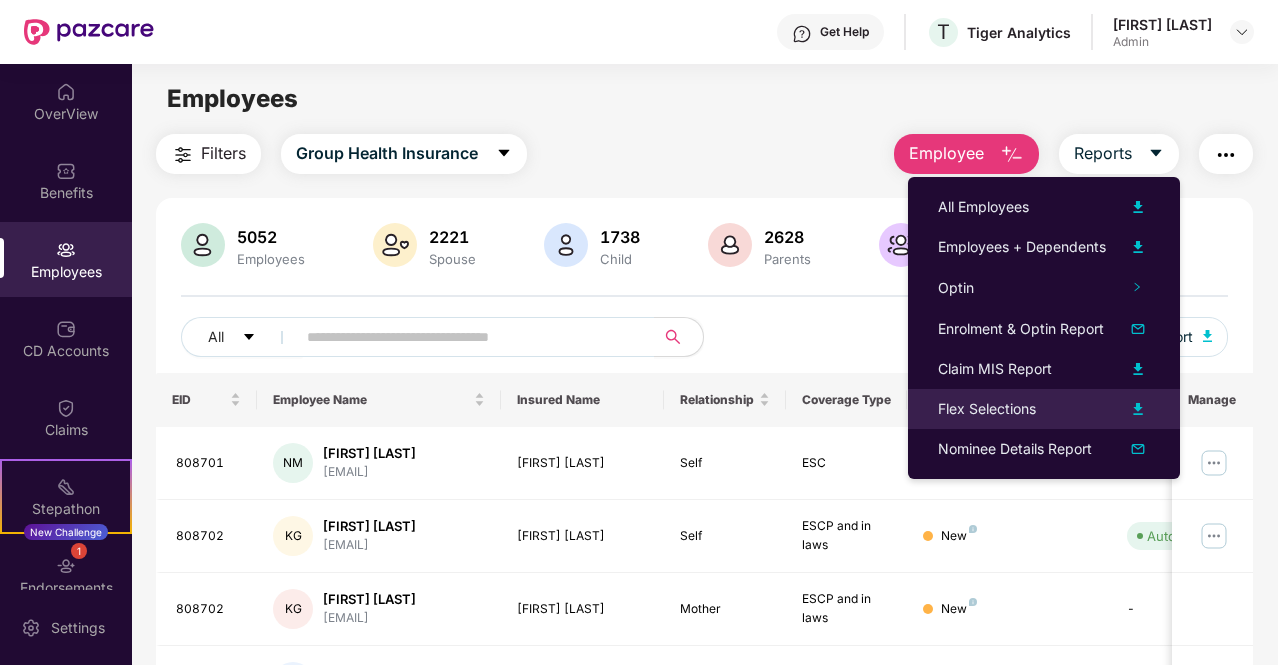 click on "Flex Selections" at bounding box center [1044, 409] 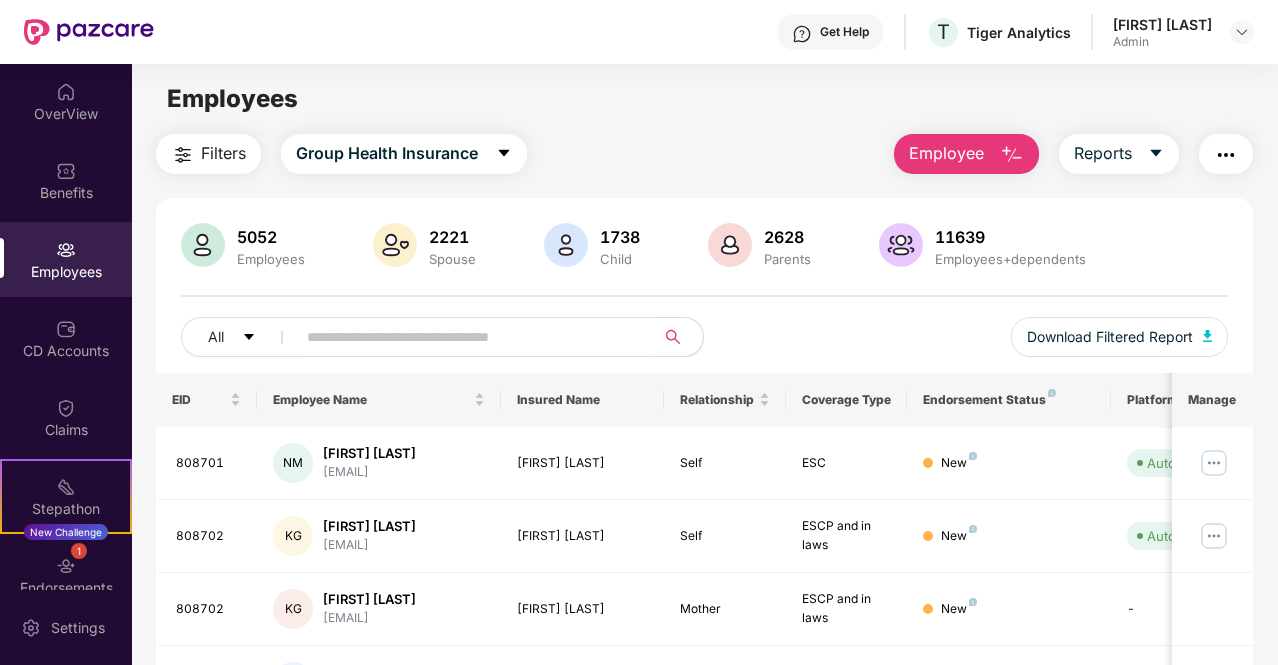 click at bounding box center (467, 337) 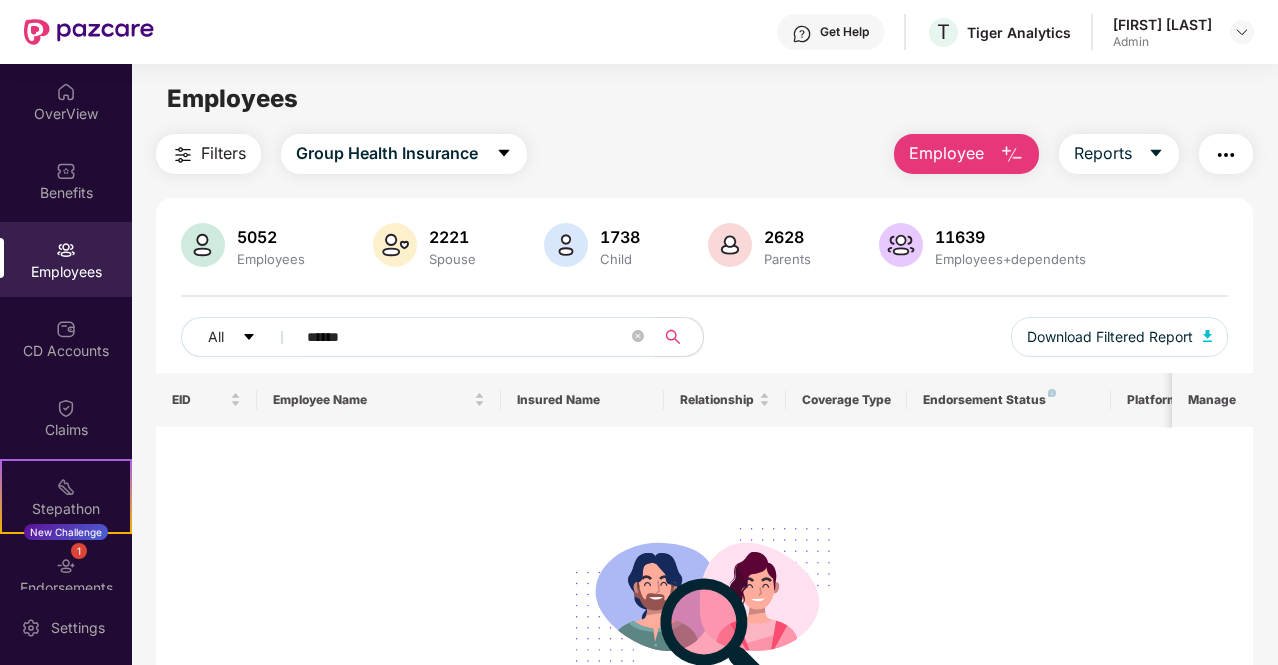 type on "******" 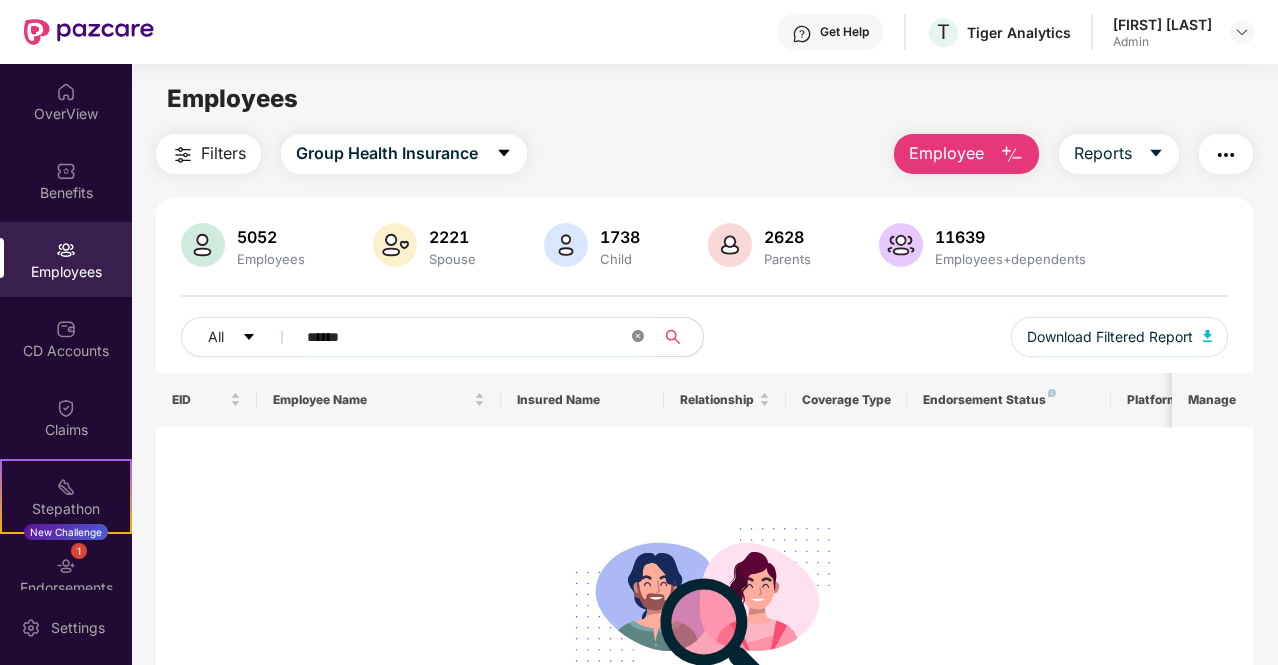 click 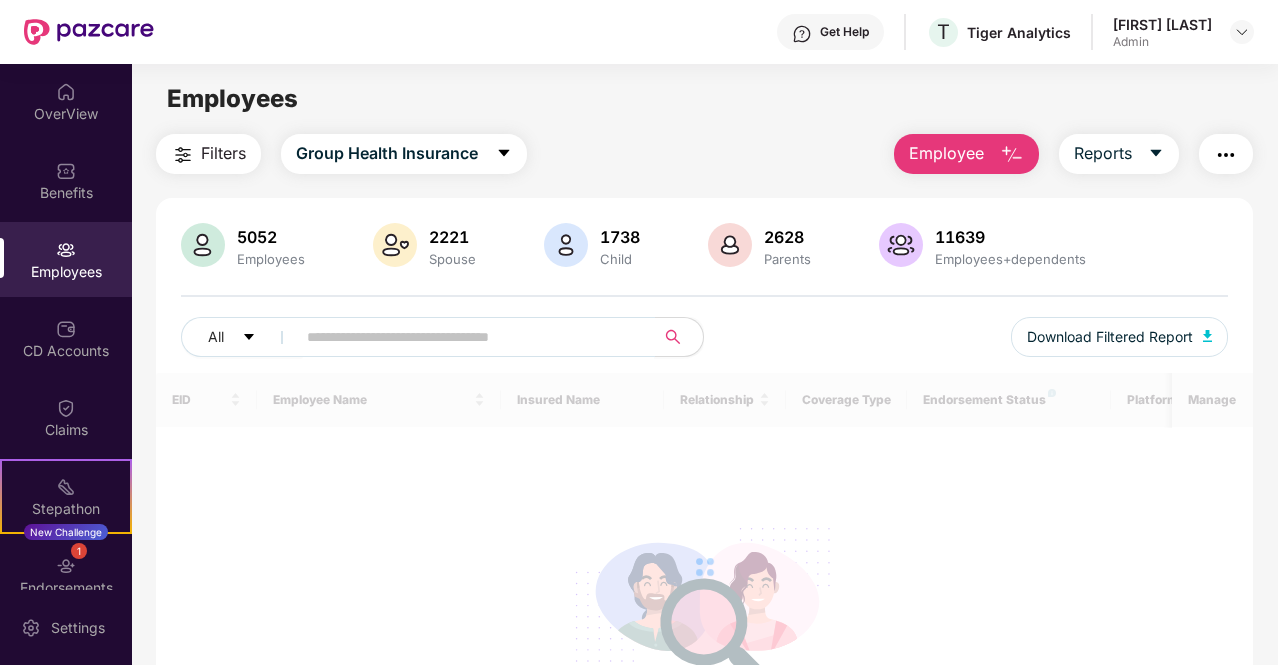 paste on "**********" 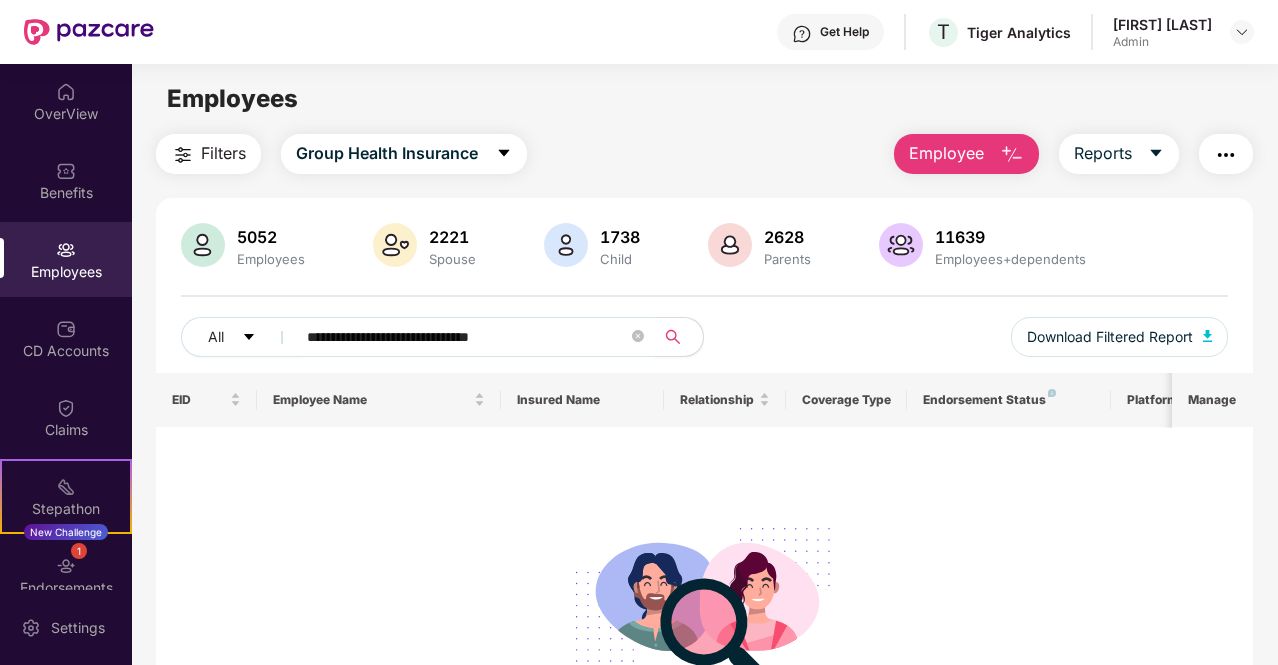 type on "**********" 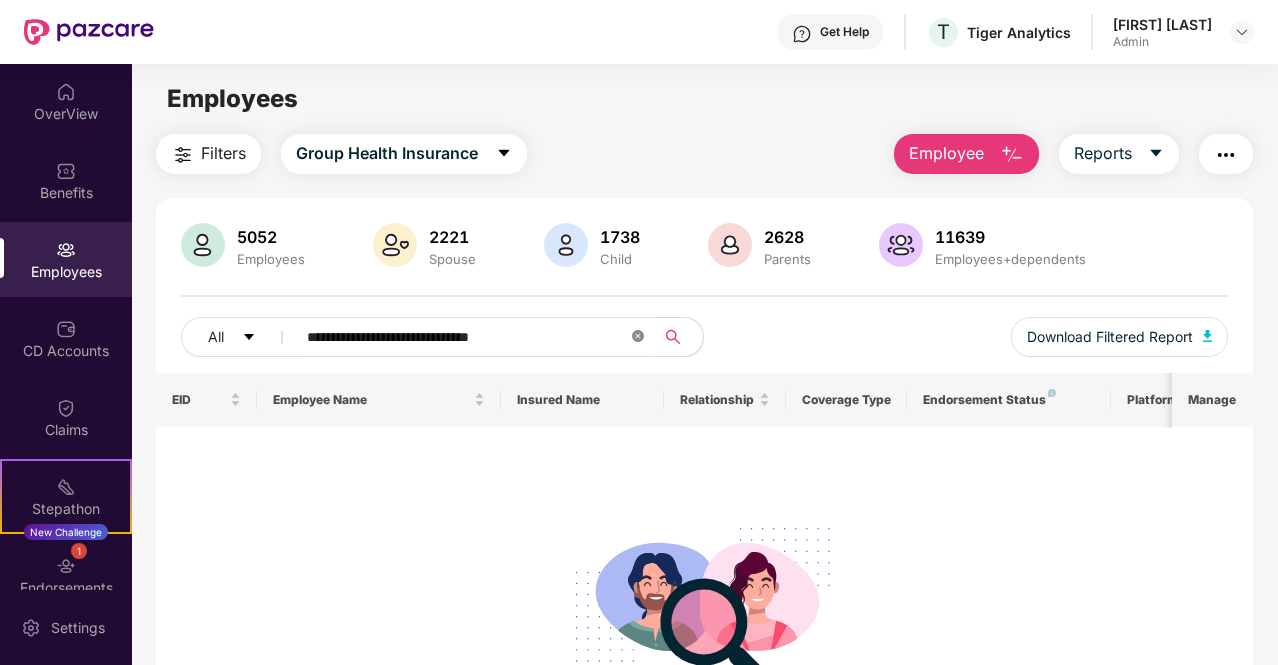click 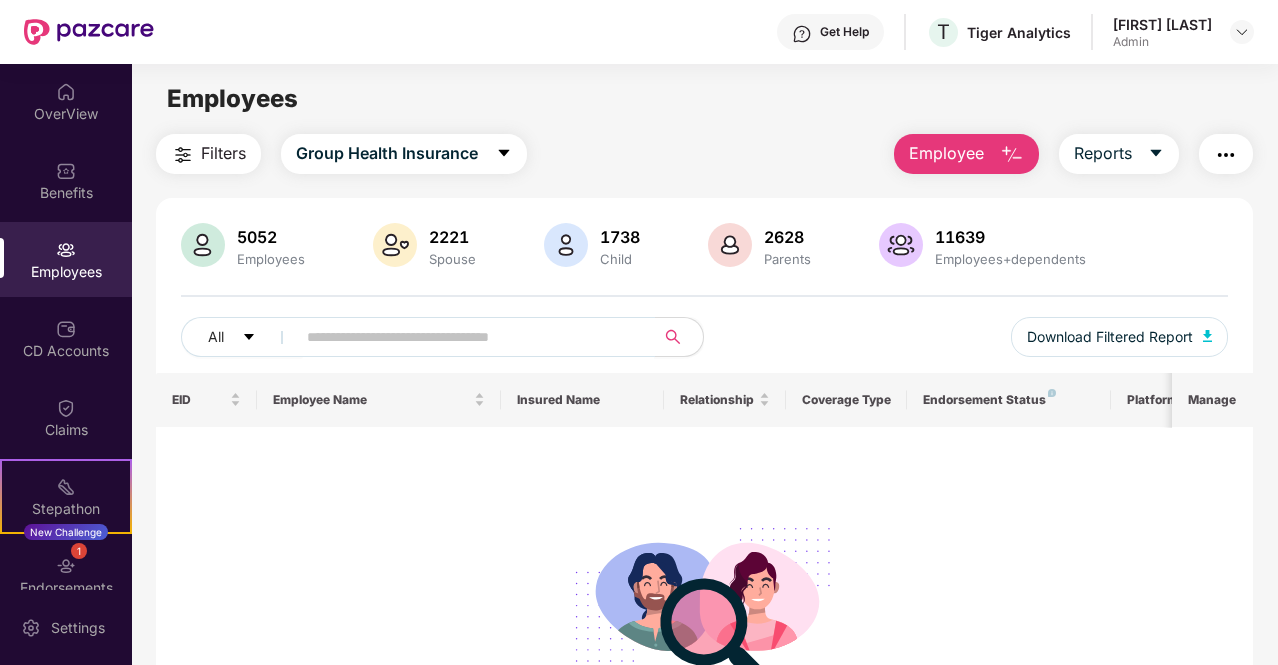 paste on "******" 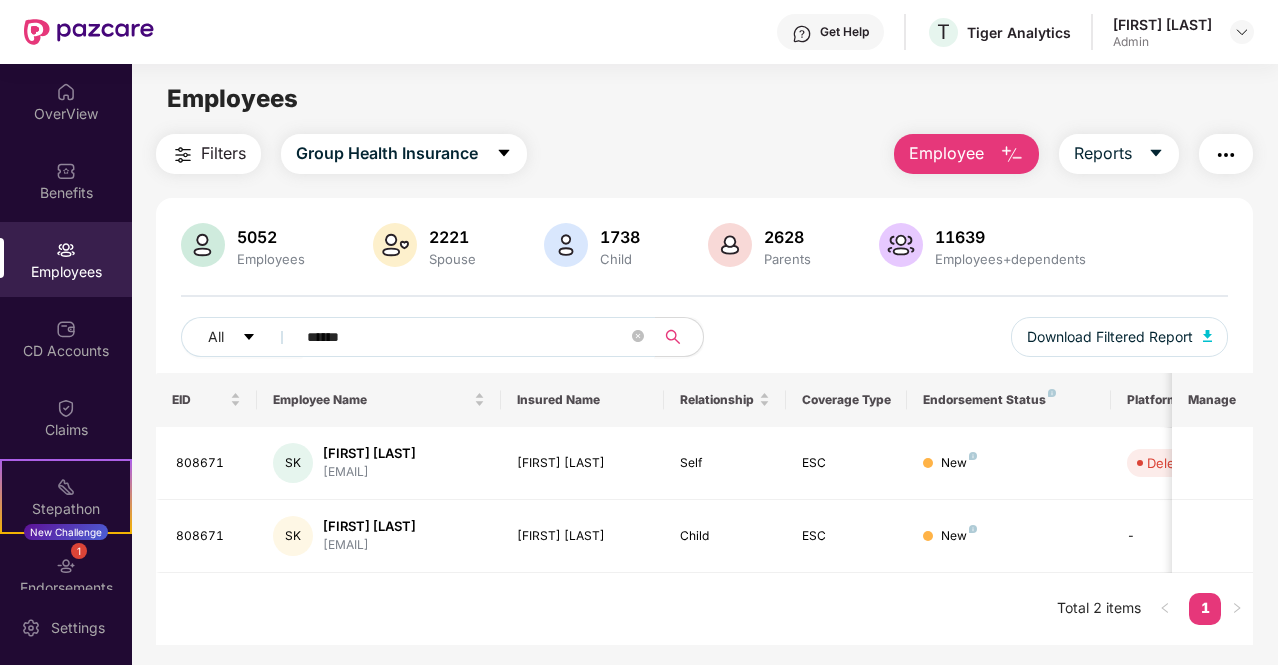 type on "******" 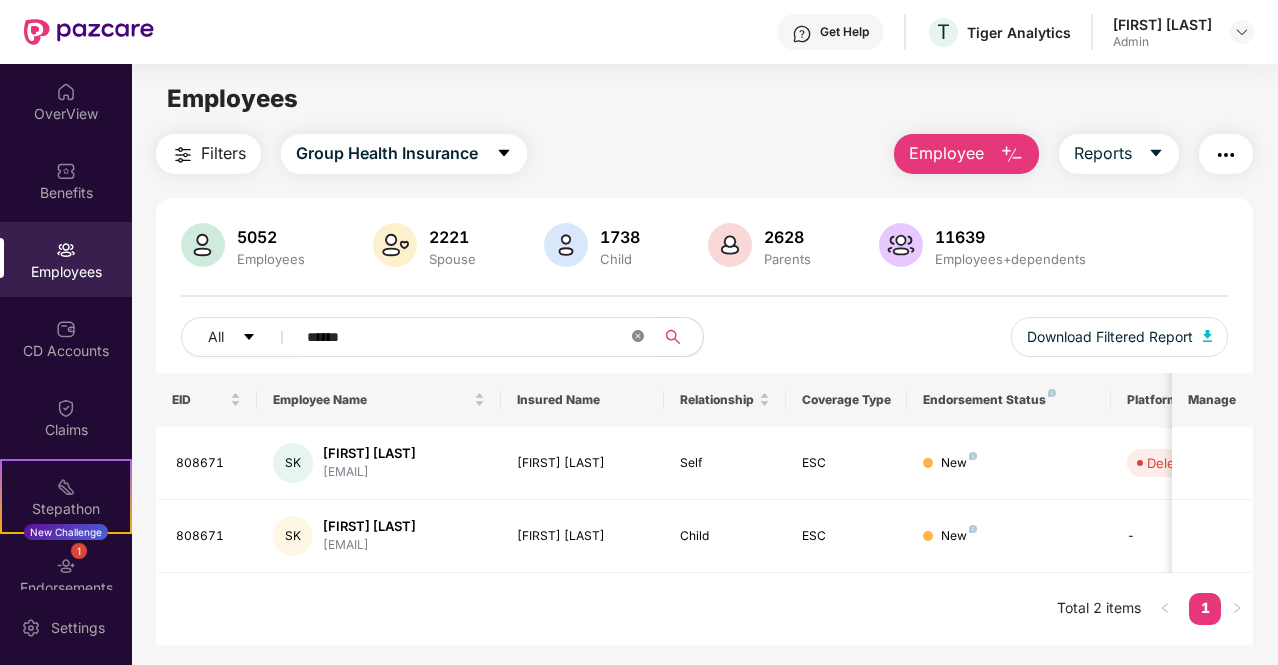 click at bounding box center (638, 337) 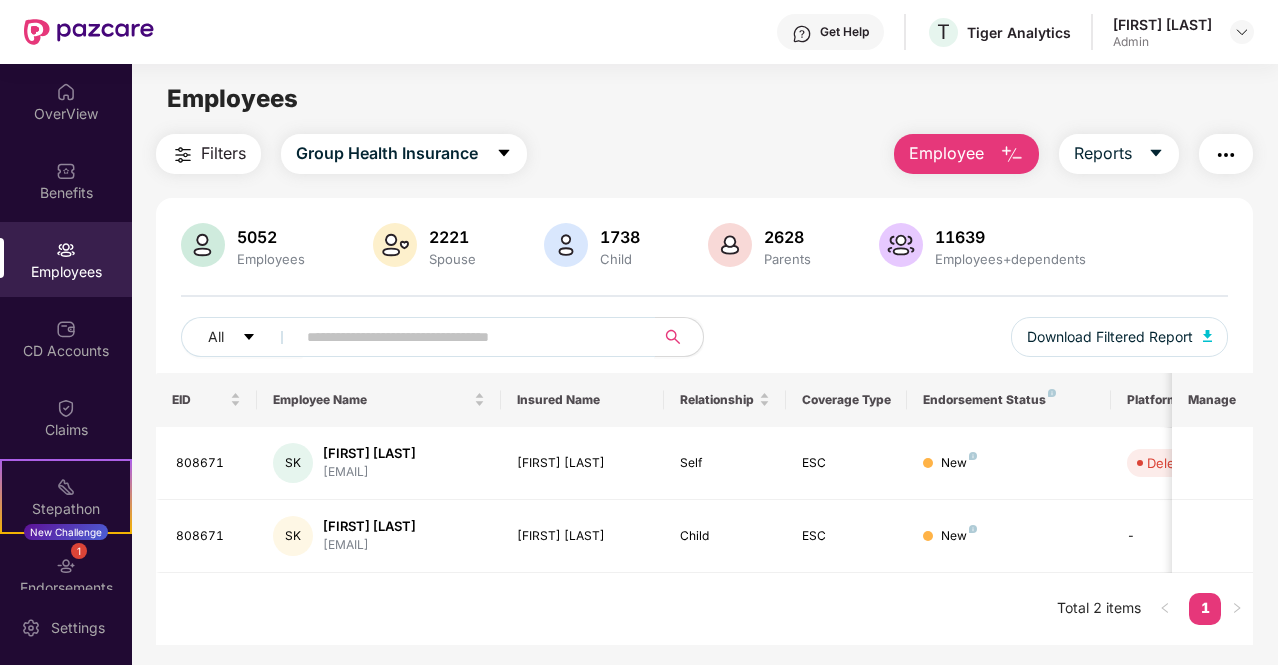 paste on "******" 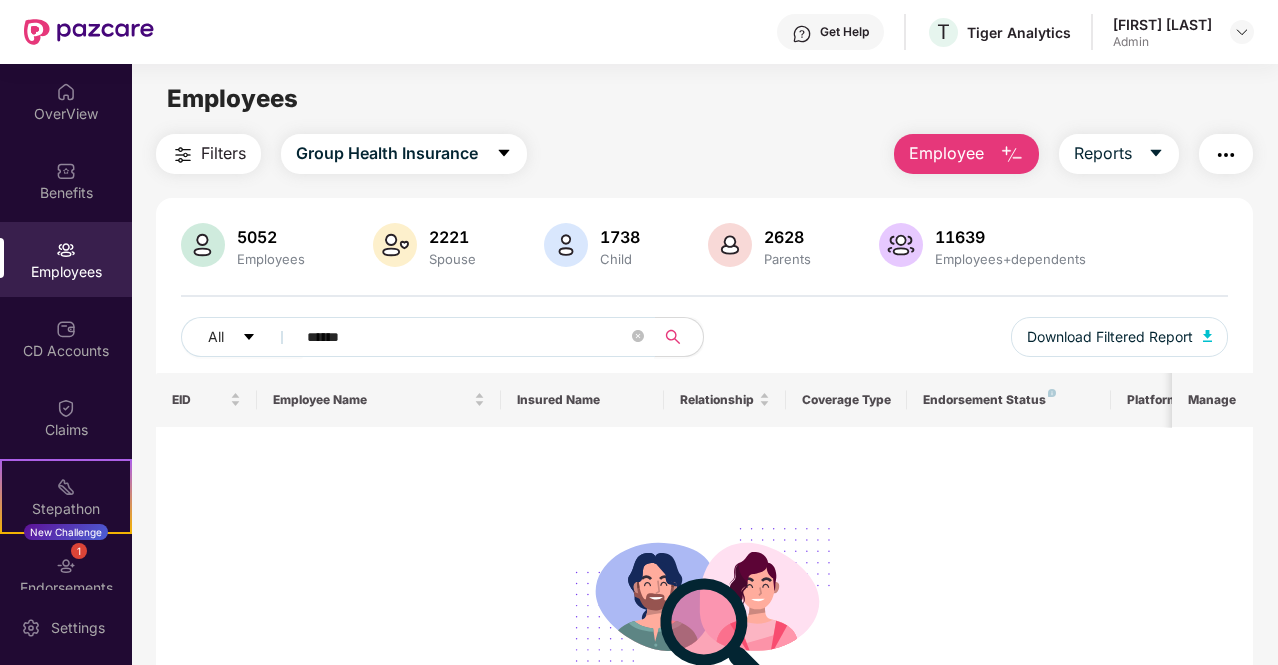 click on "******" at bounding box center (467, 337) 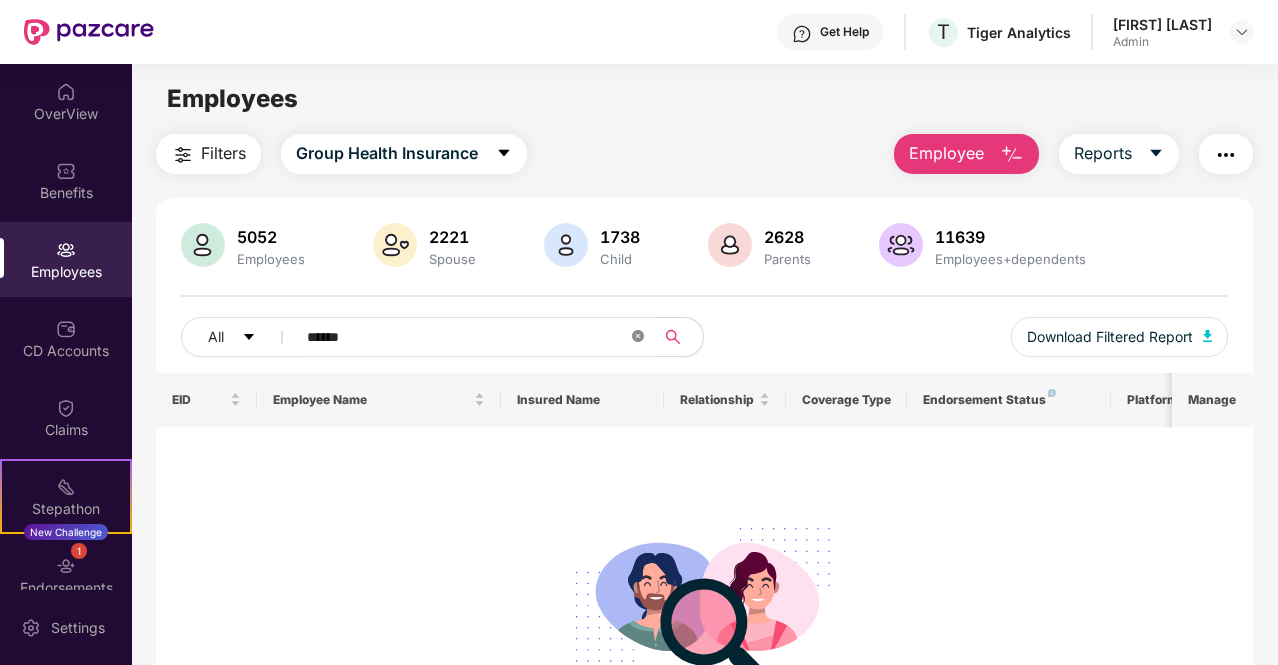 click 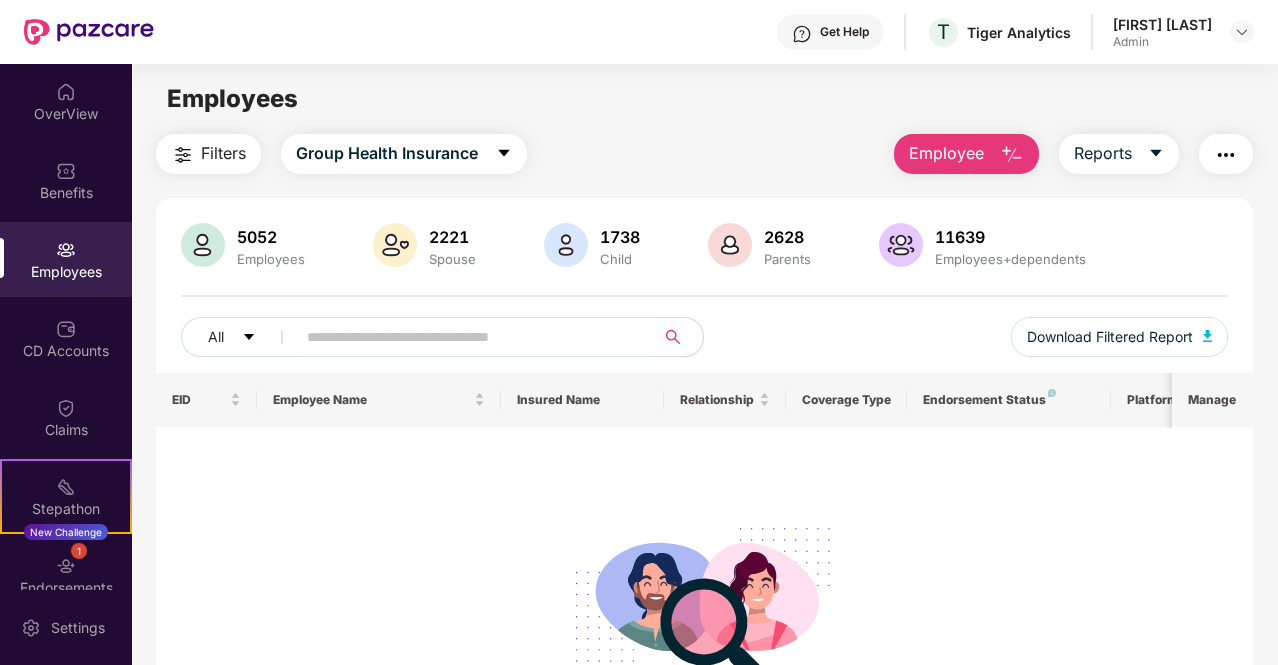 paste on "******" 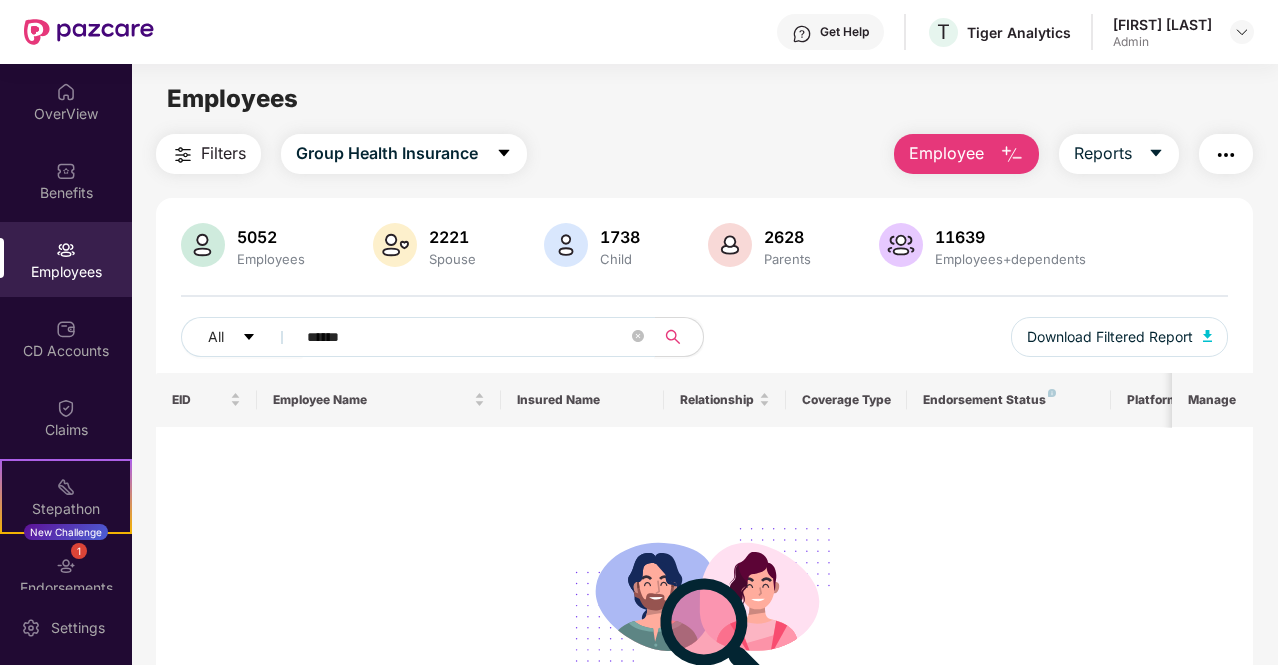 type on "******" 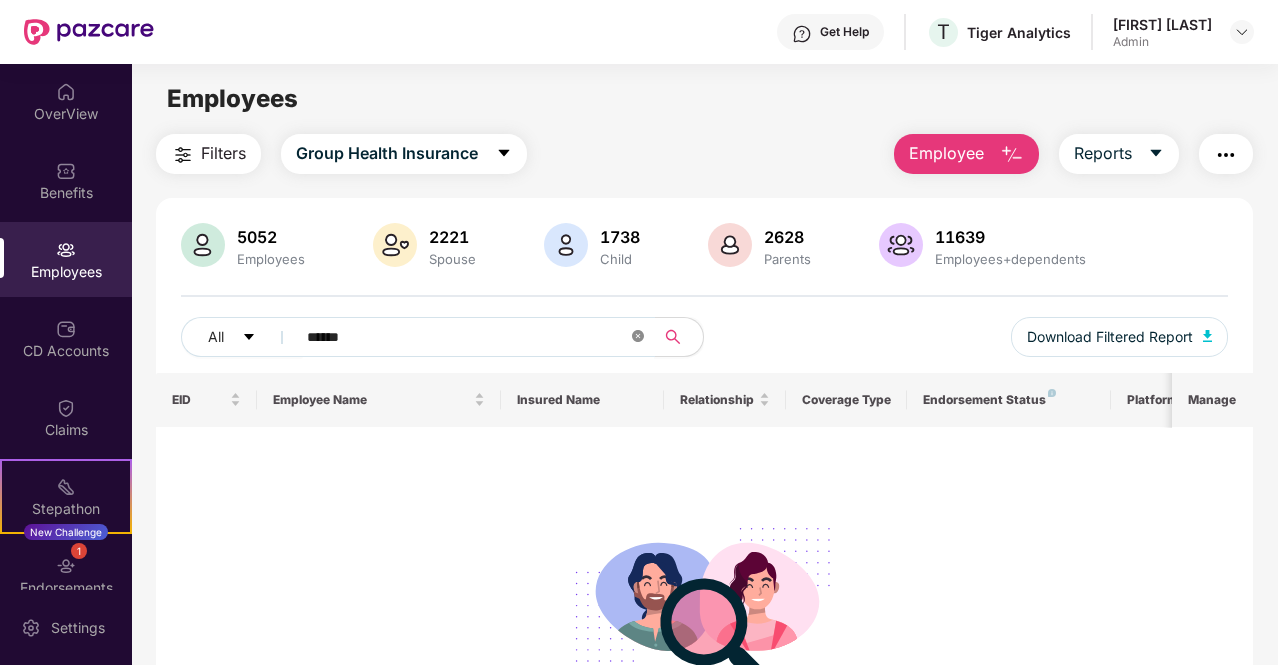 click 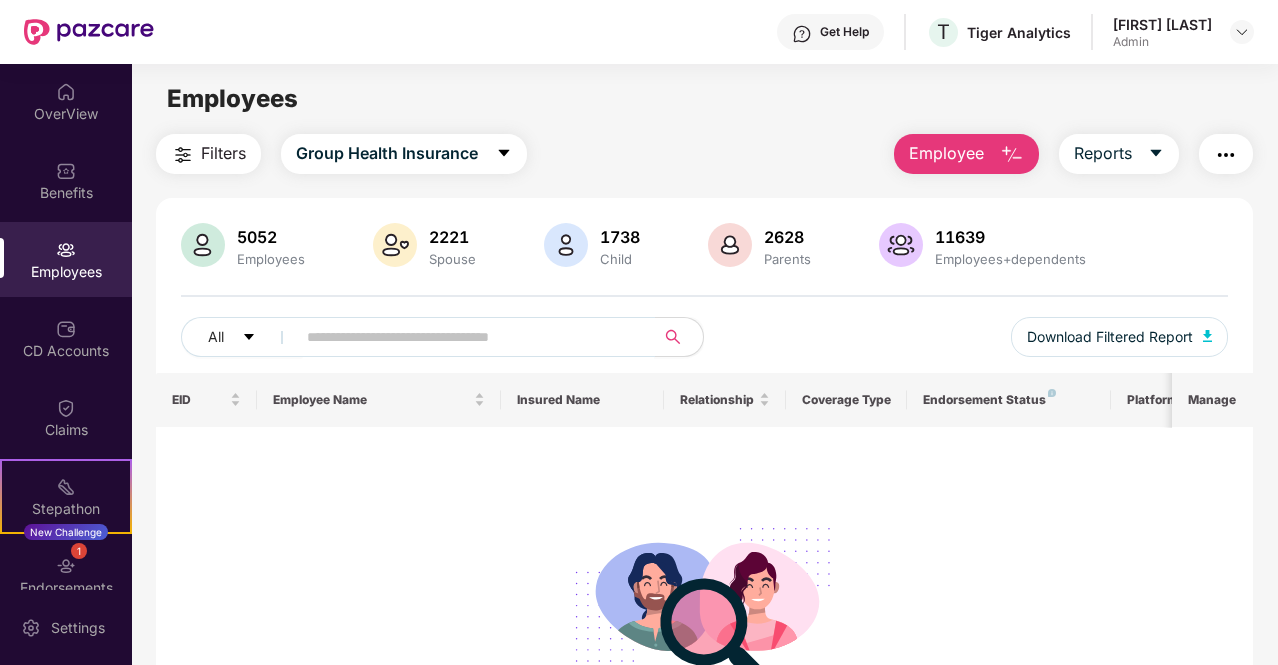 paste on "******" 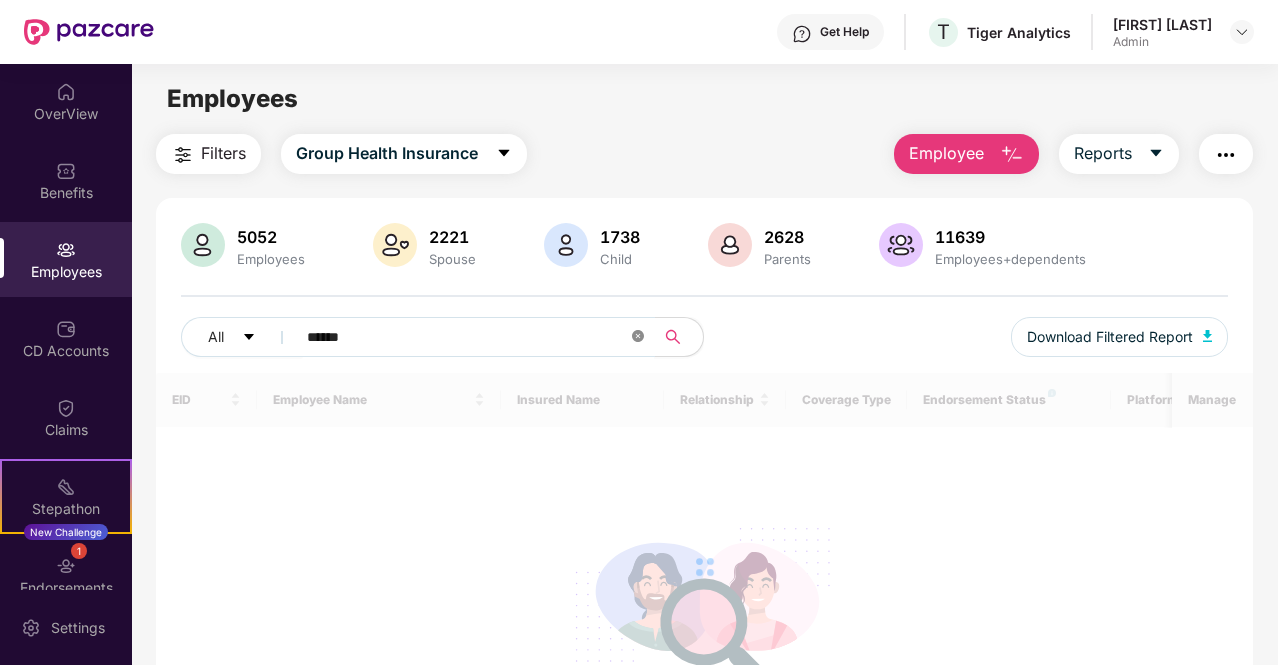 type on "******" 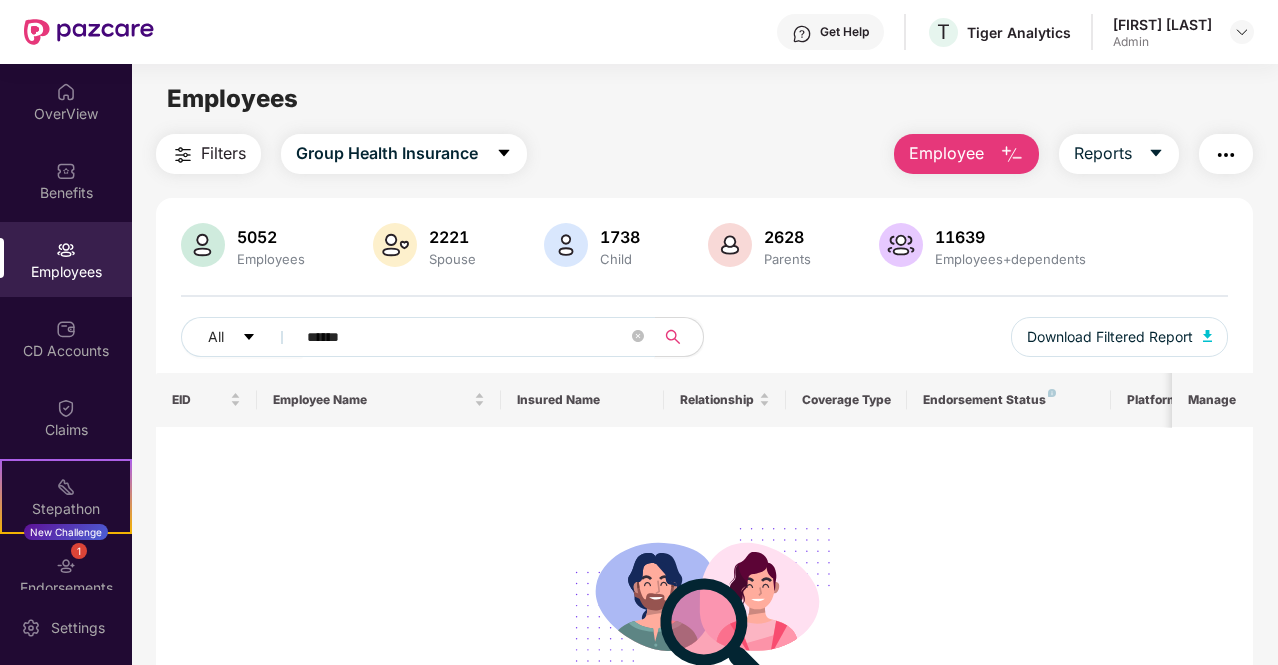 click on "******" at bounding box center [469, 337] 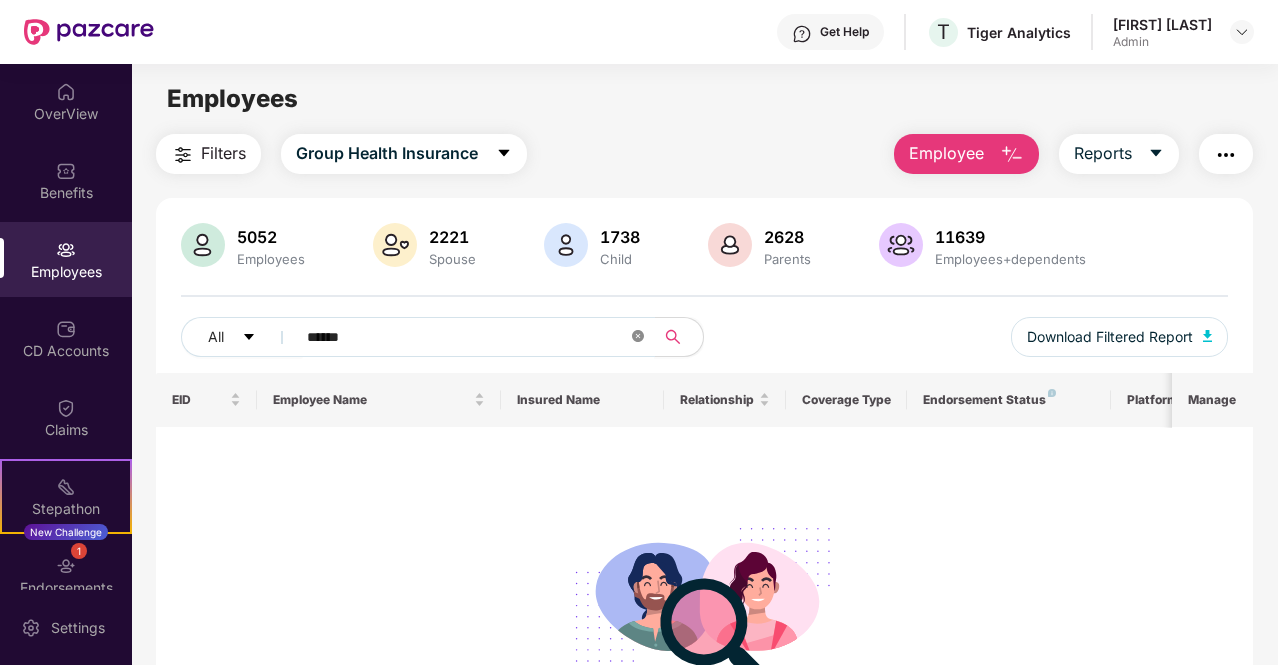 click 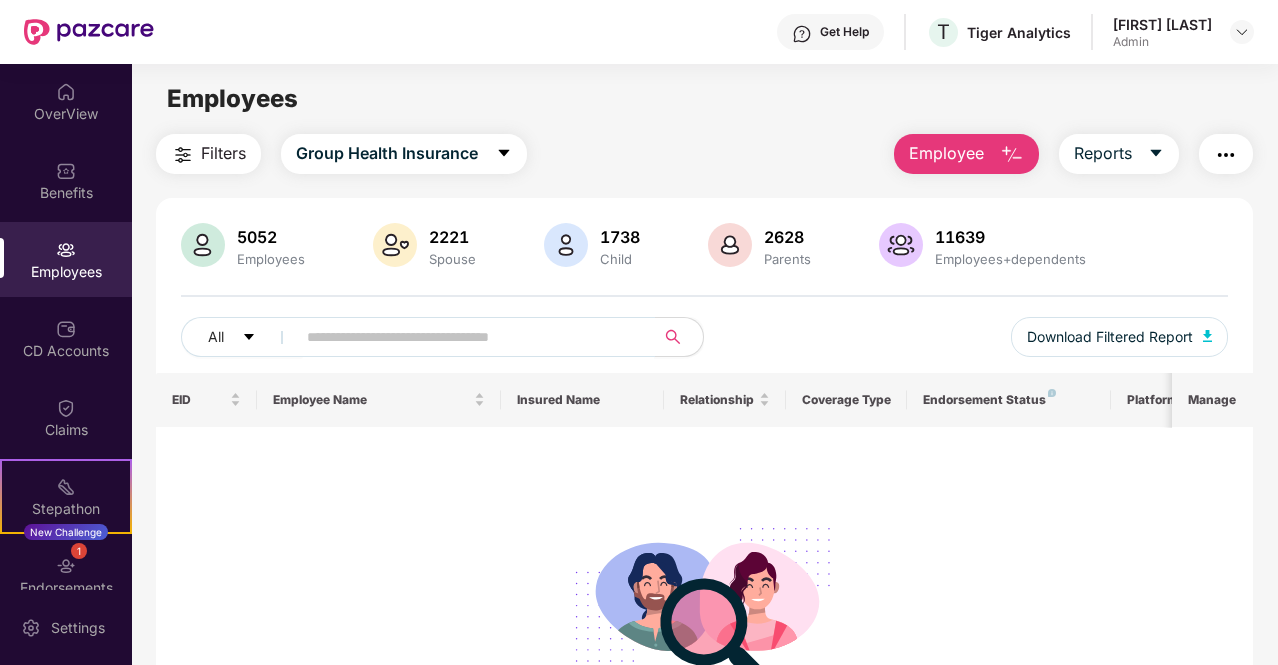 paste on "******" 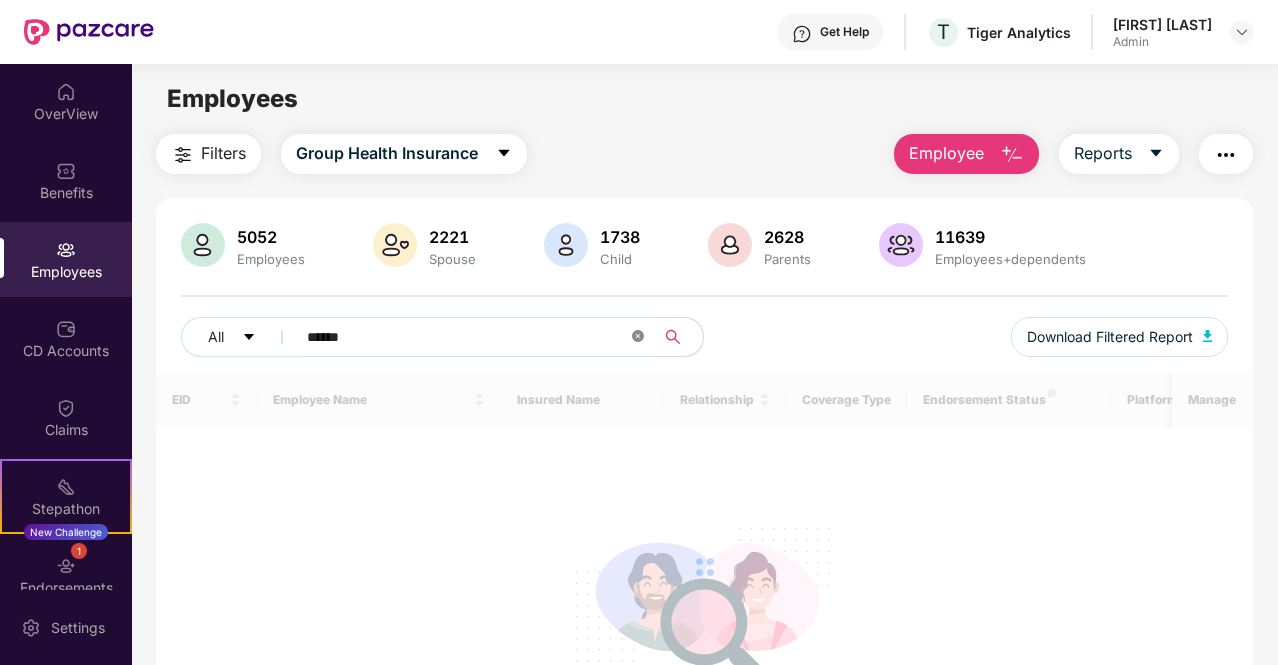 type on "******" 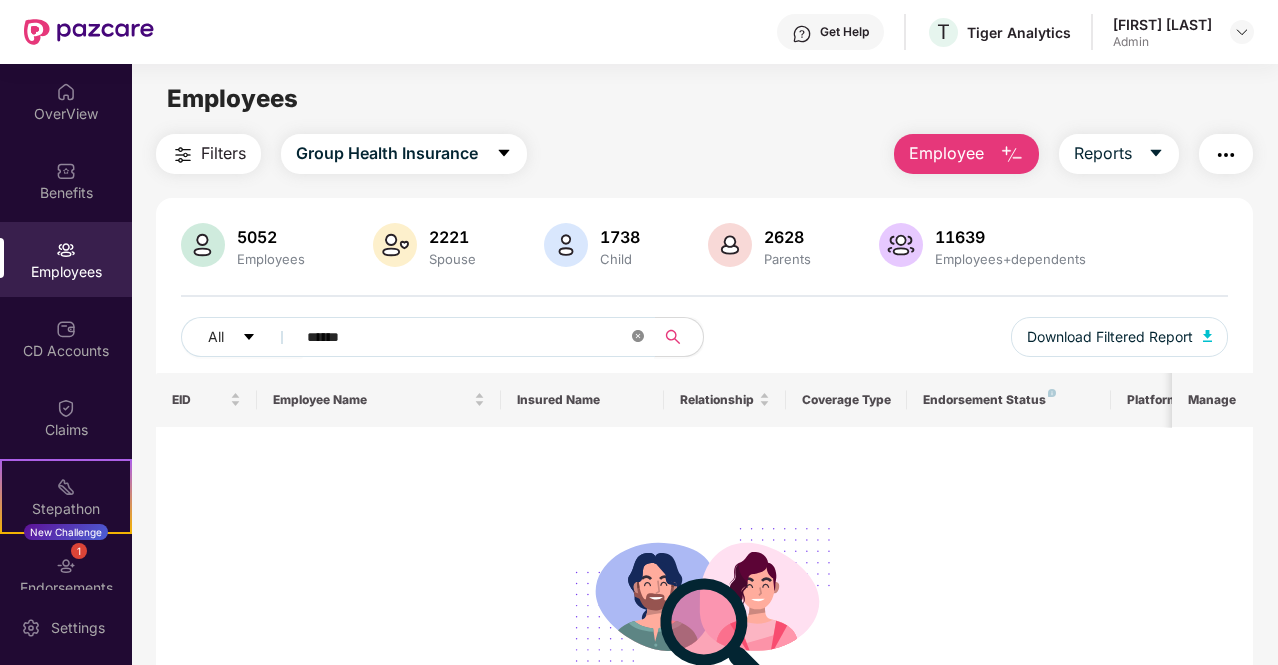 click 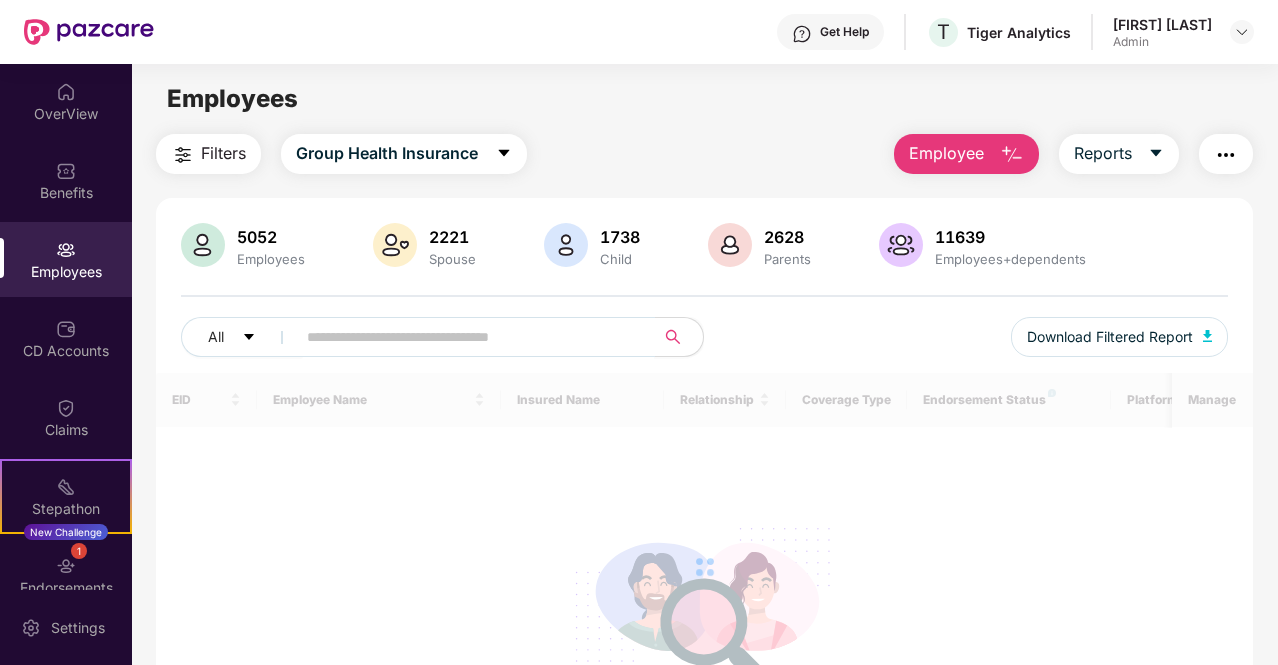 click at bounding box center [638, 337] 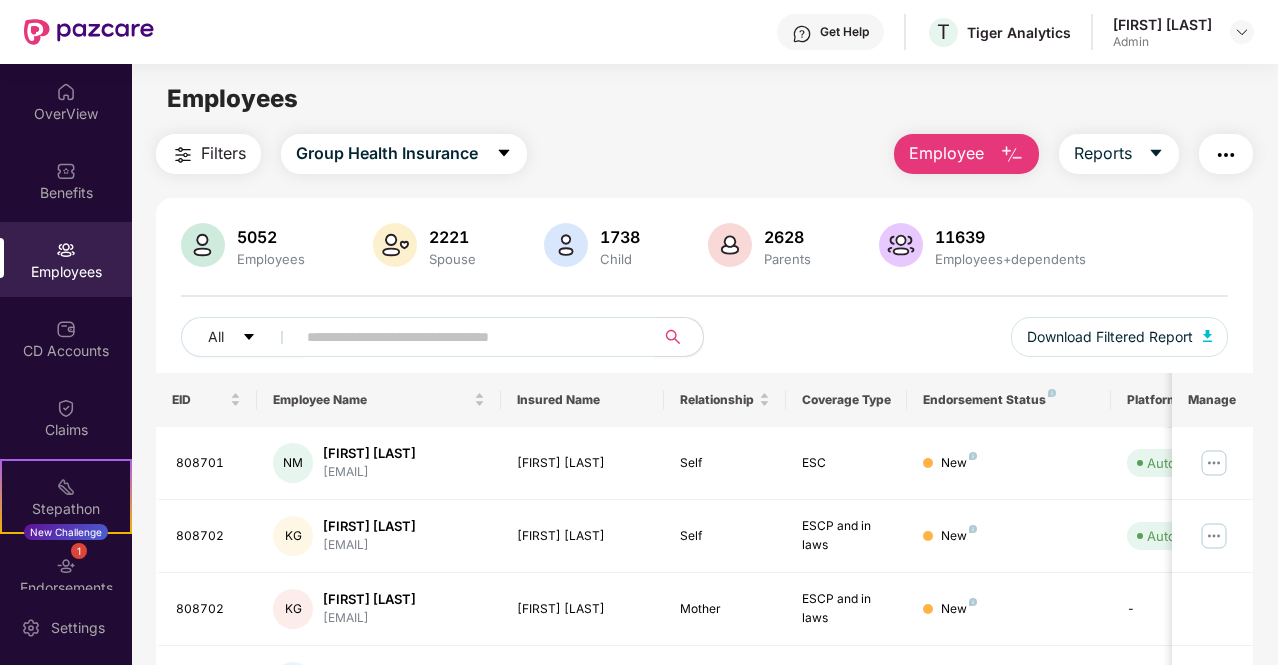 paste on "******" 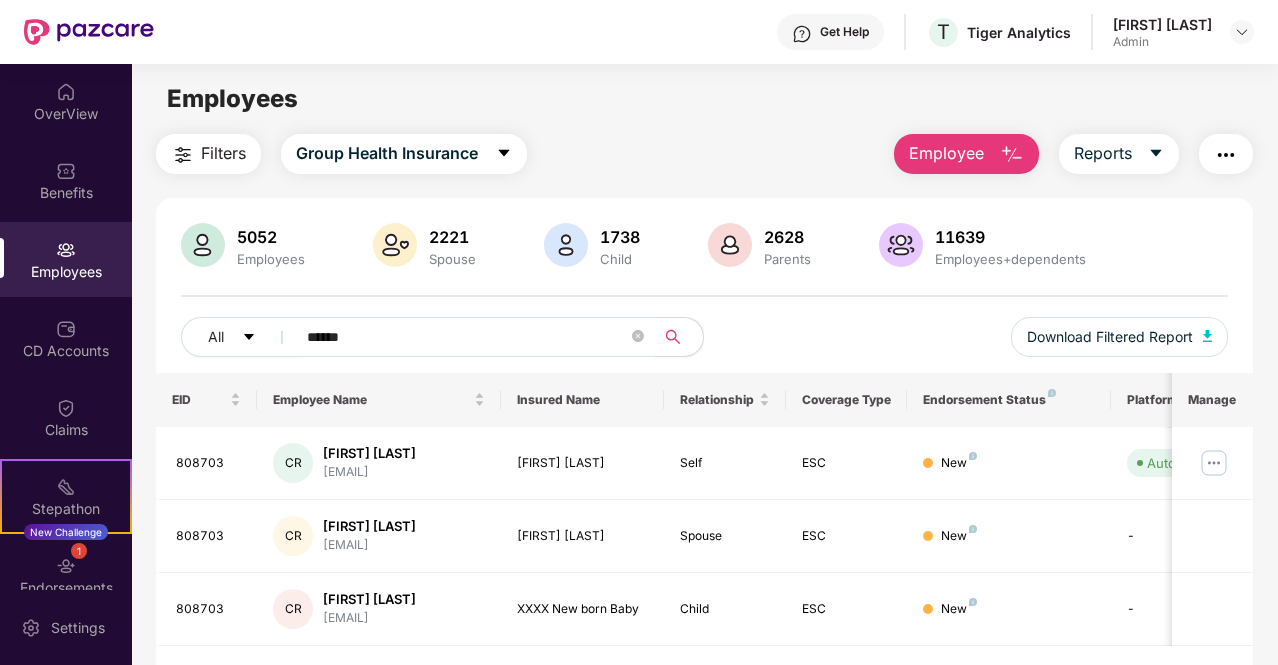 type on "******" 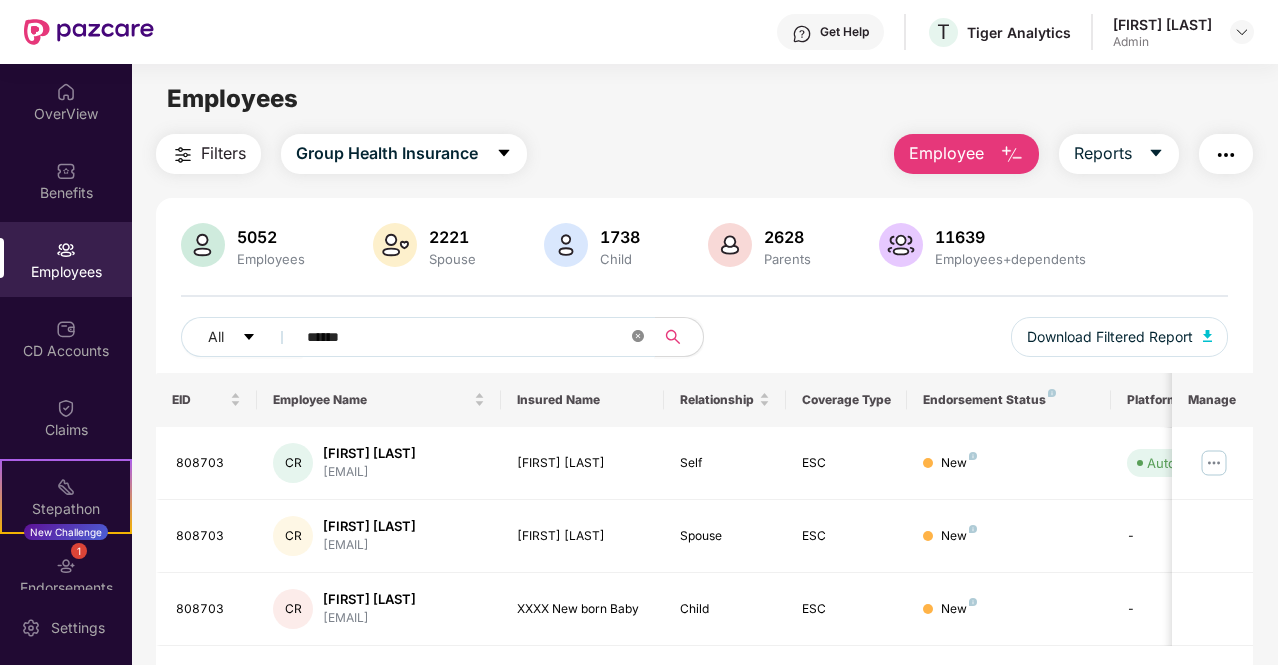 click 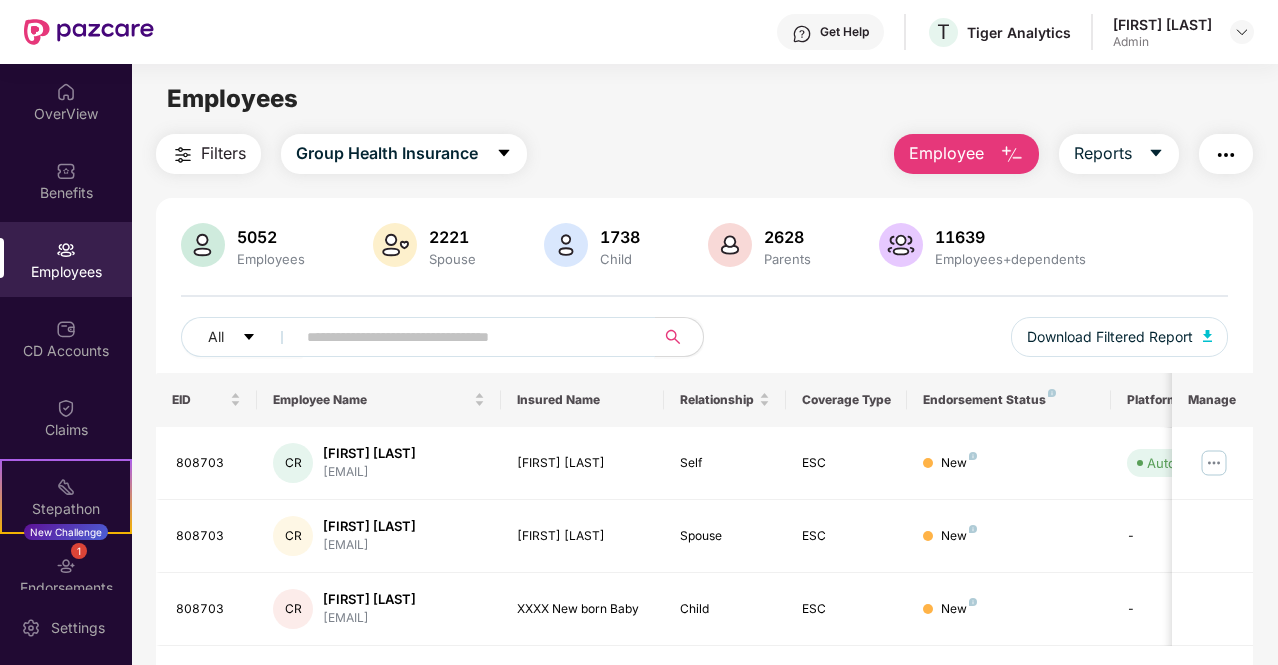 paste on "******" 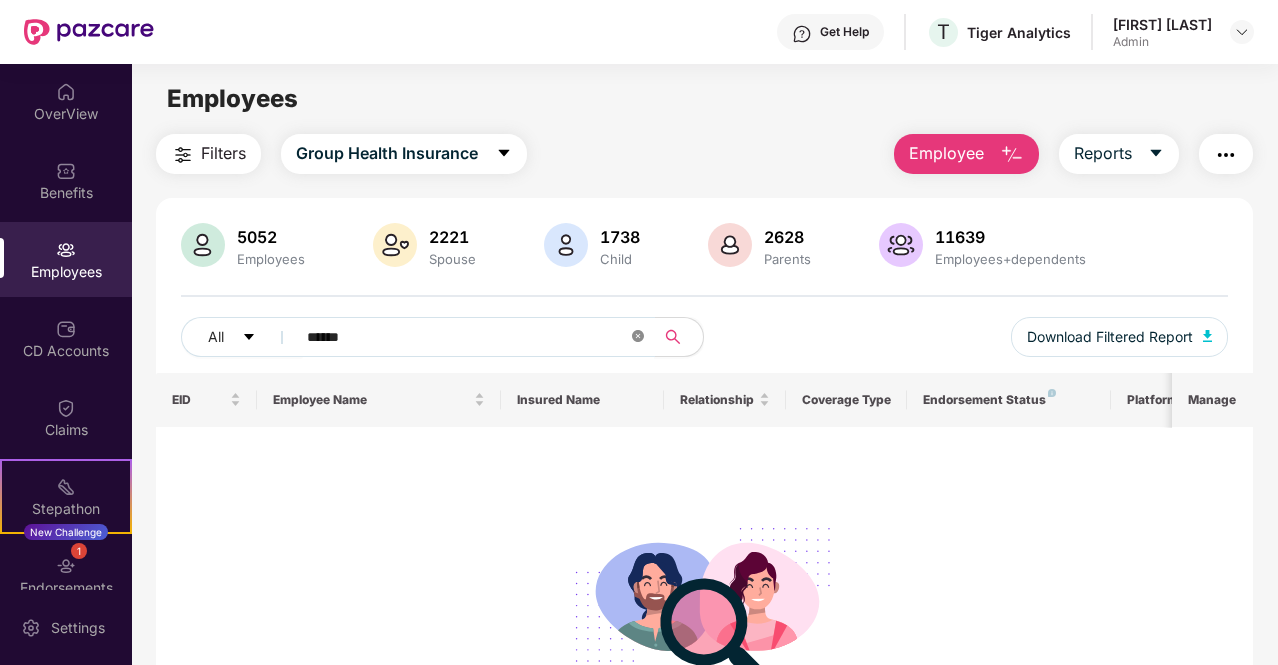 type on "******" 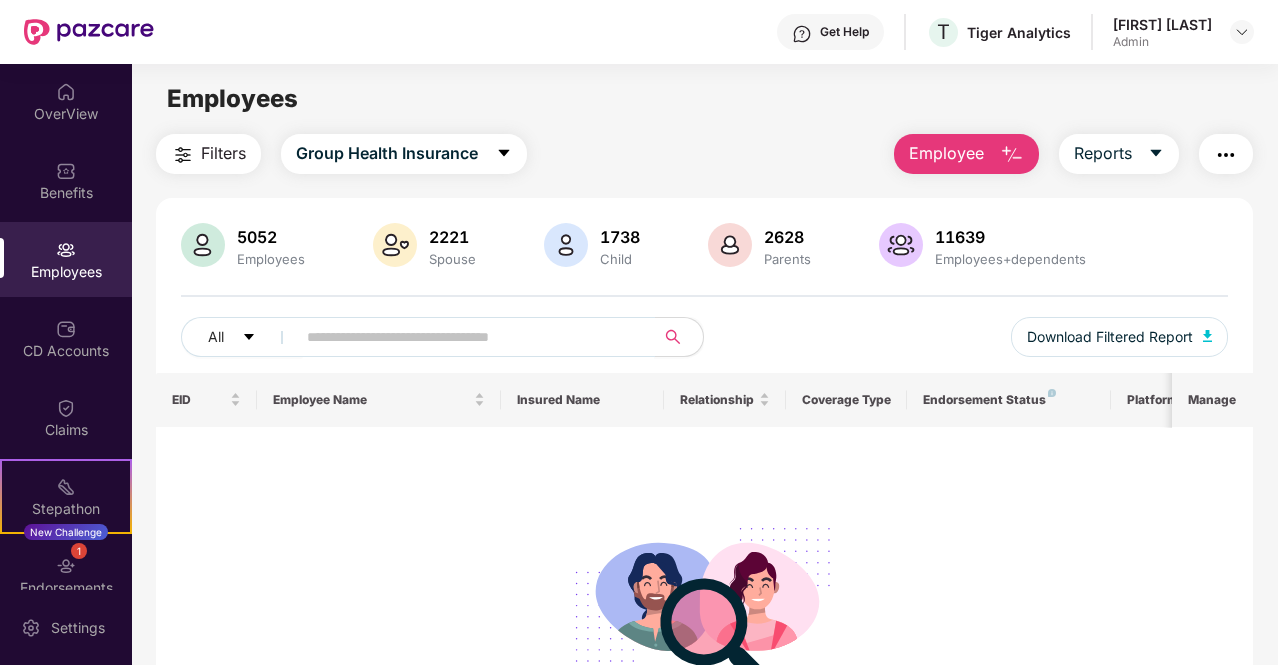 paste on "******" 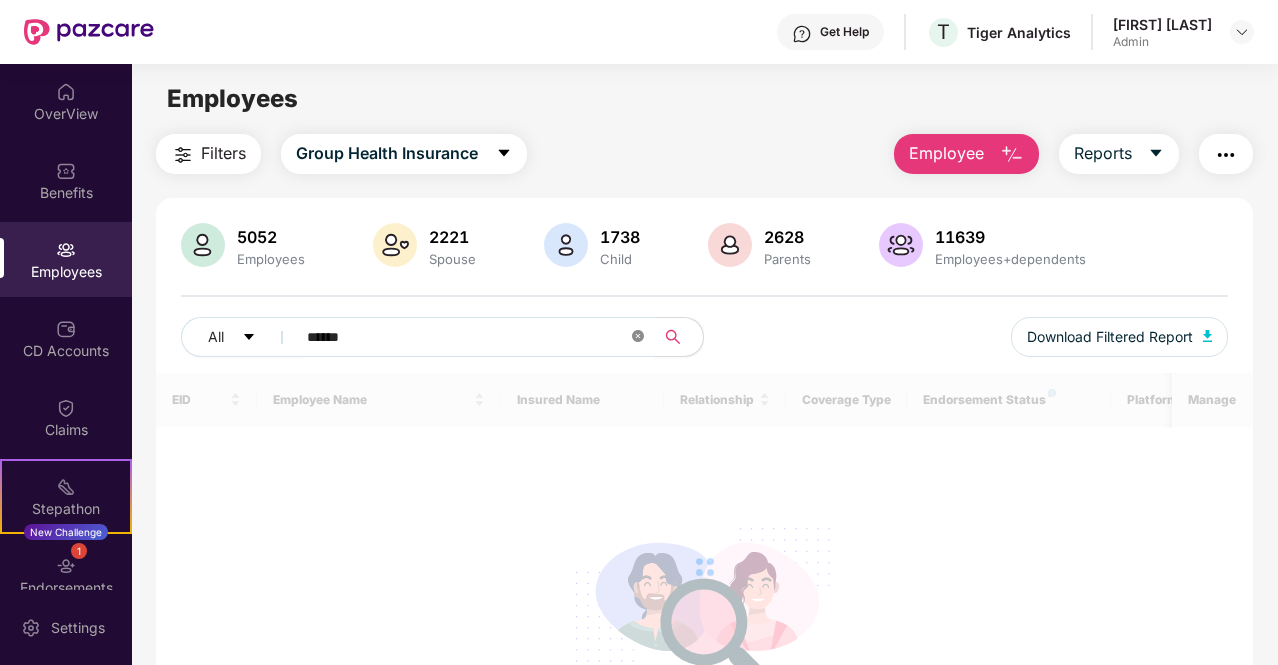 type on "******" 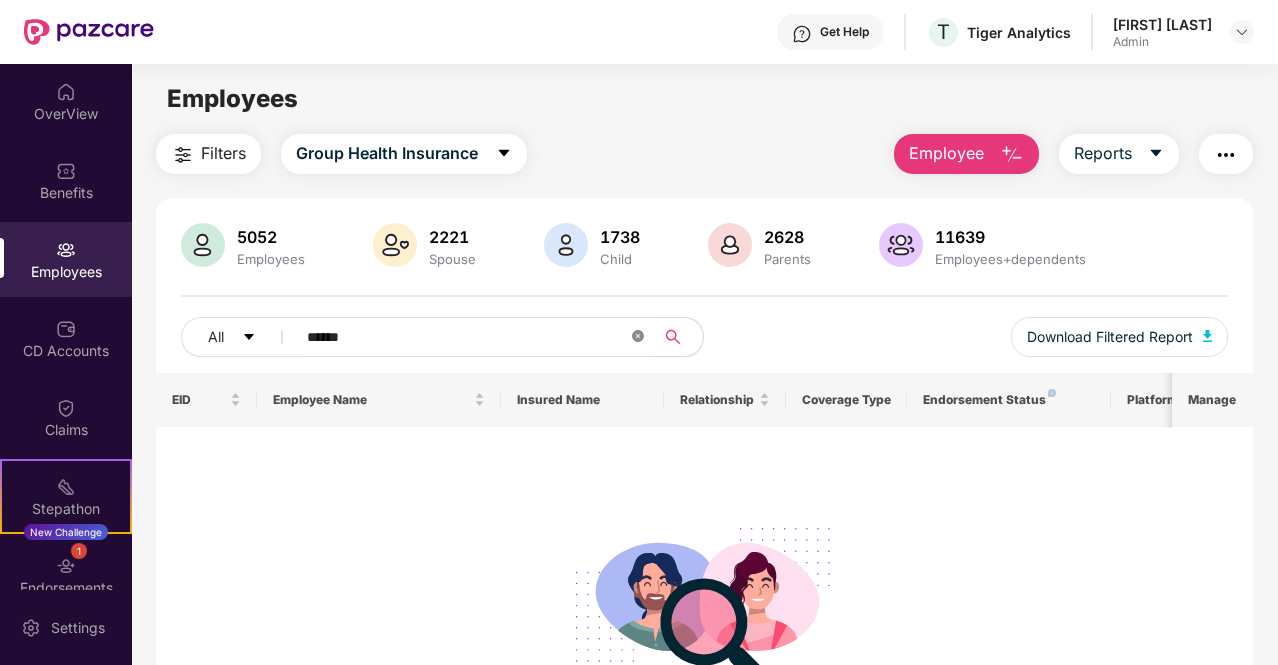 click 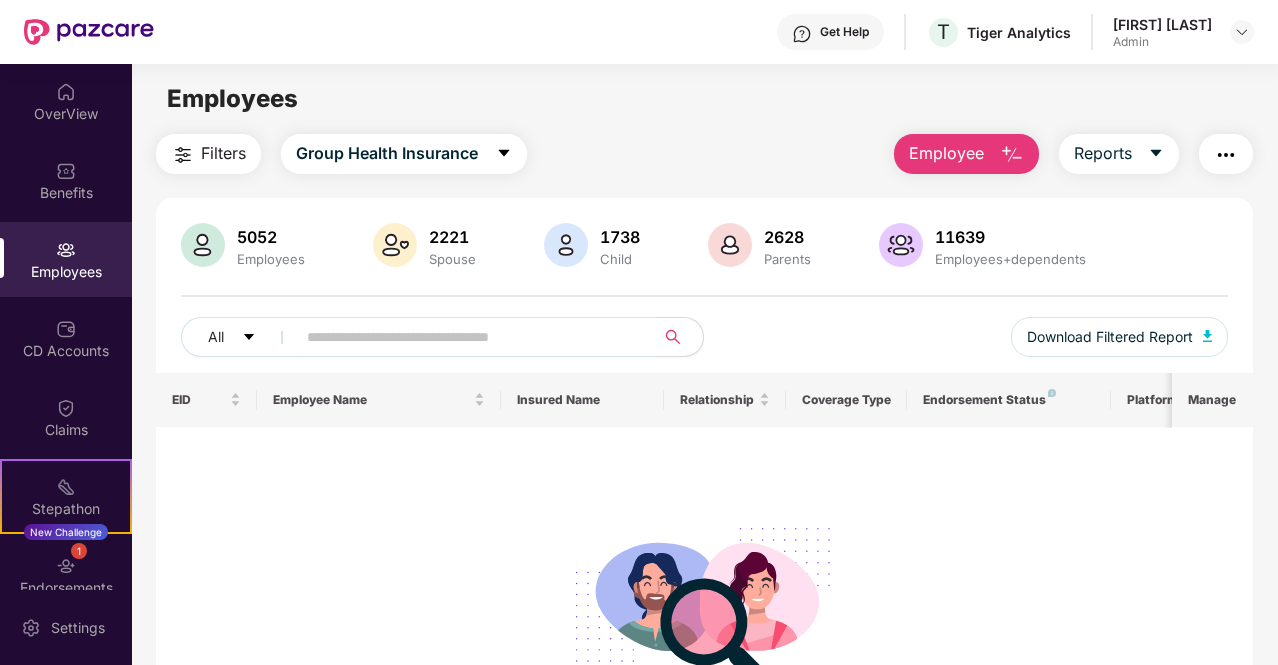 click at bounding box center (467, 337) 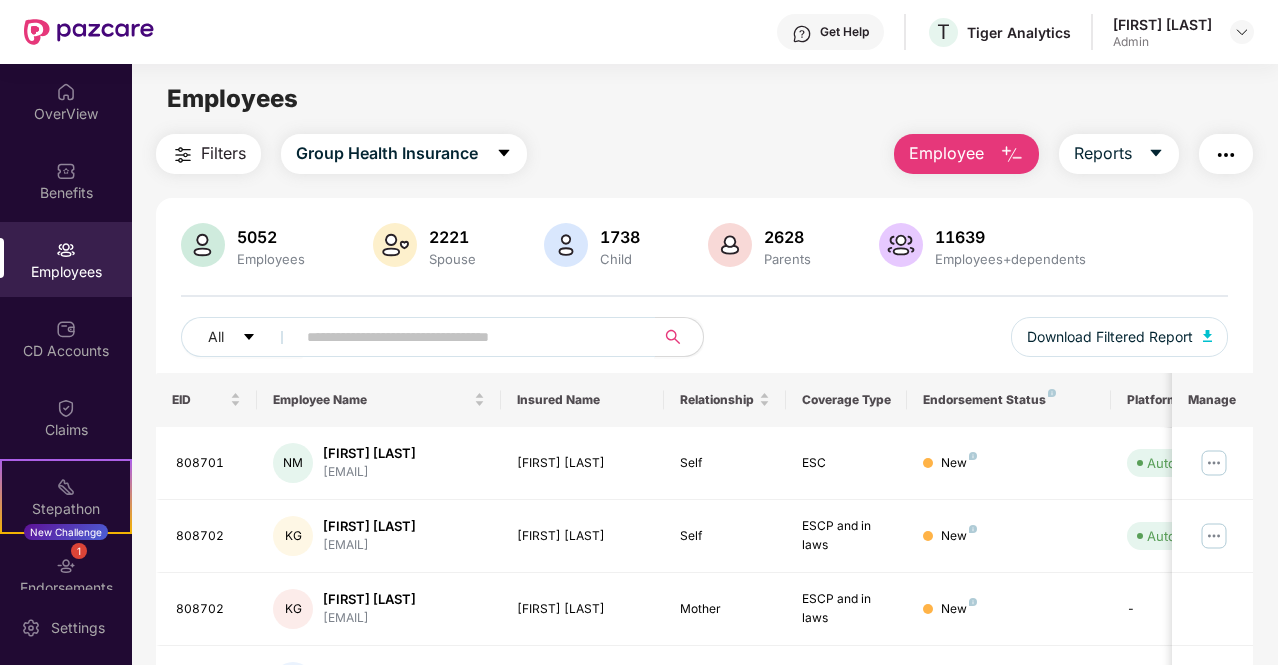 paste on "******" 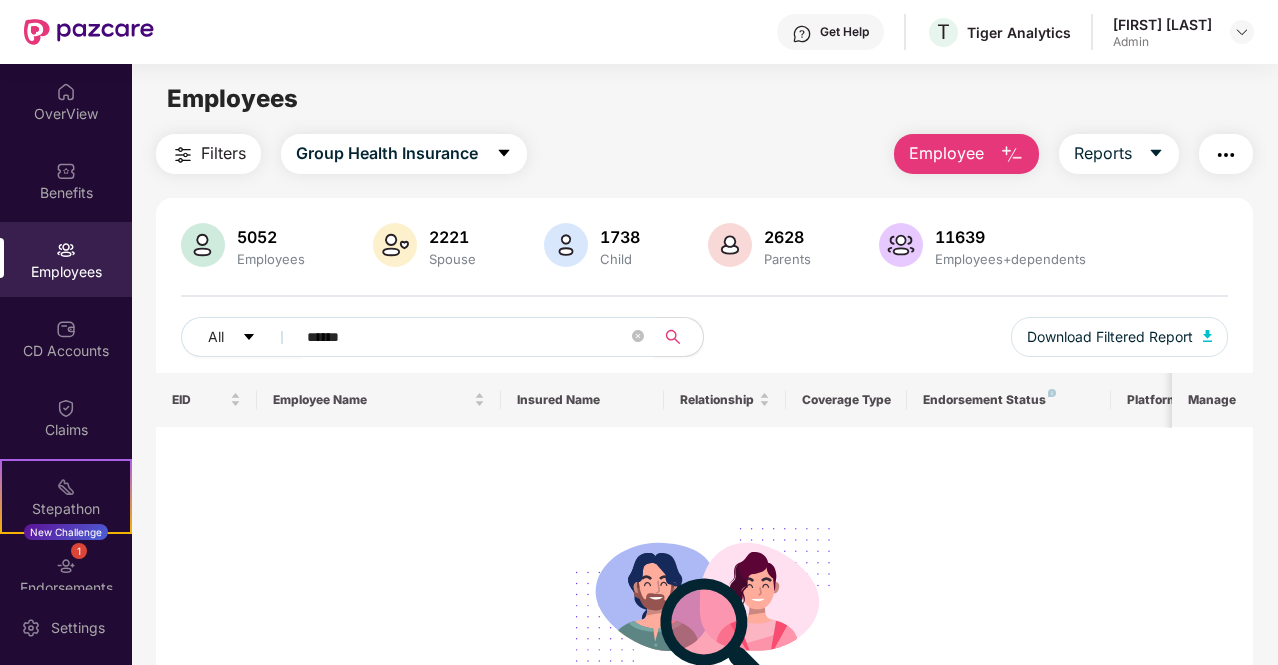 paste 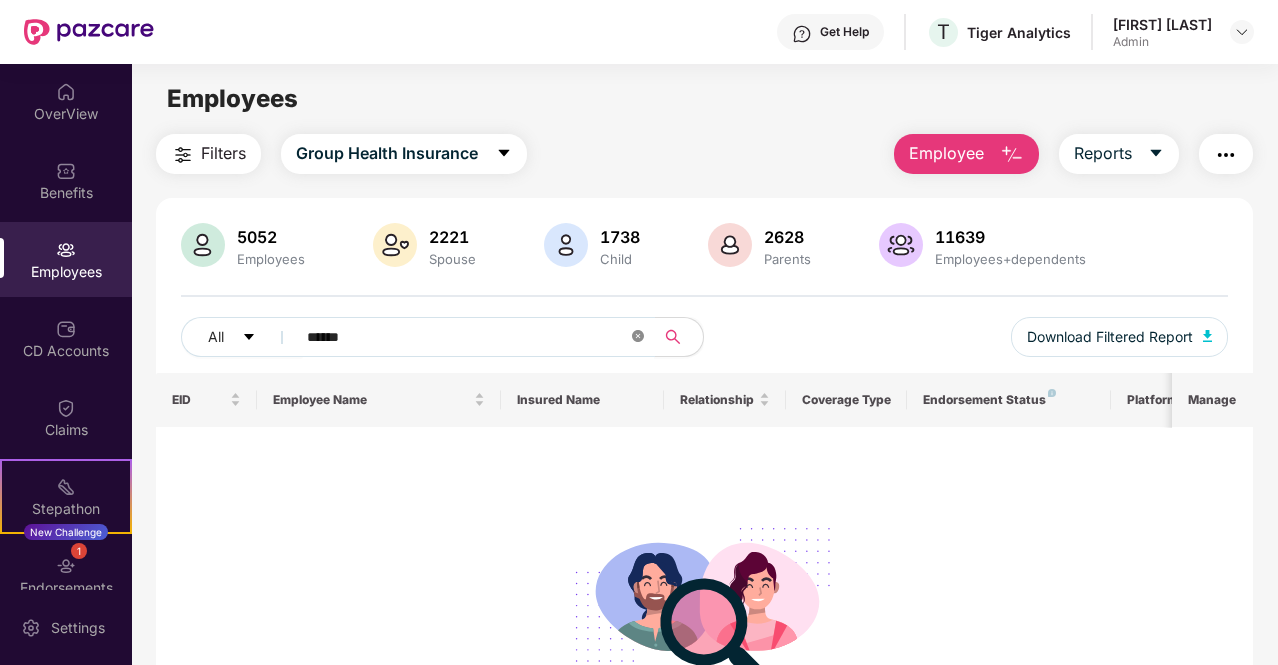 click 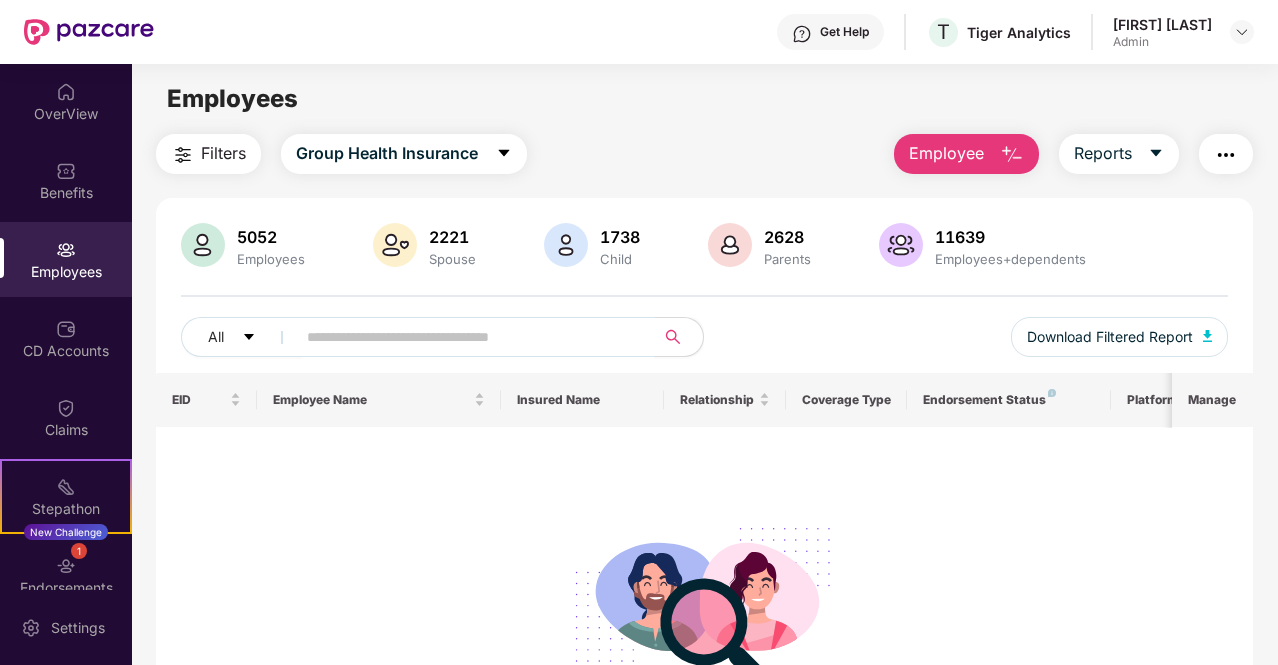 paste on "******" 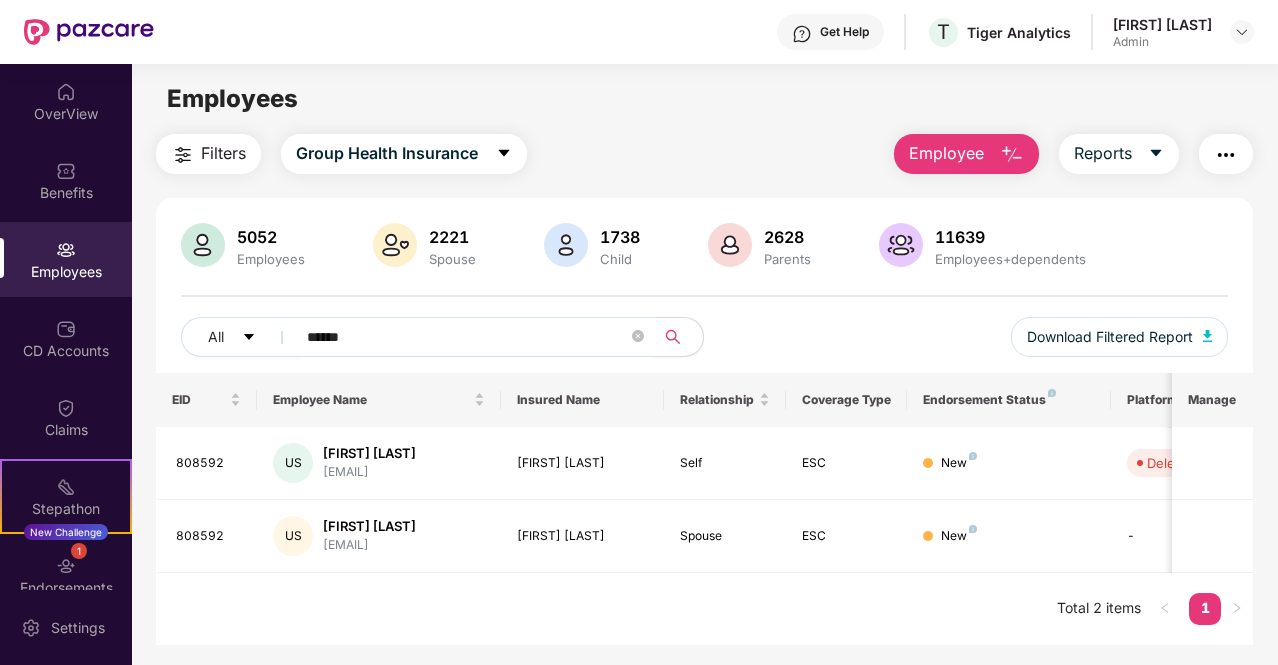 type on "******" 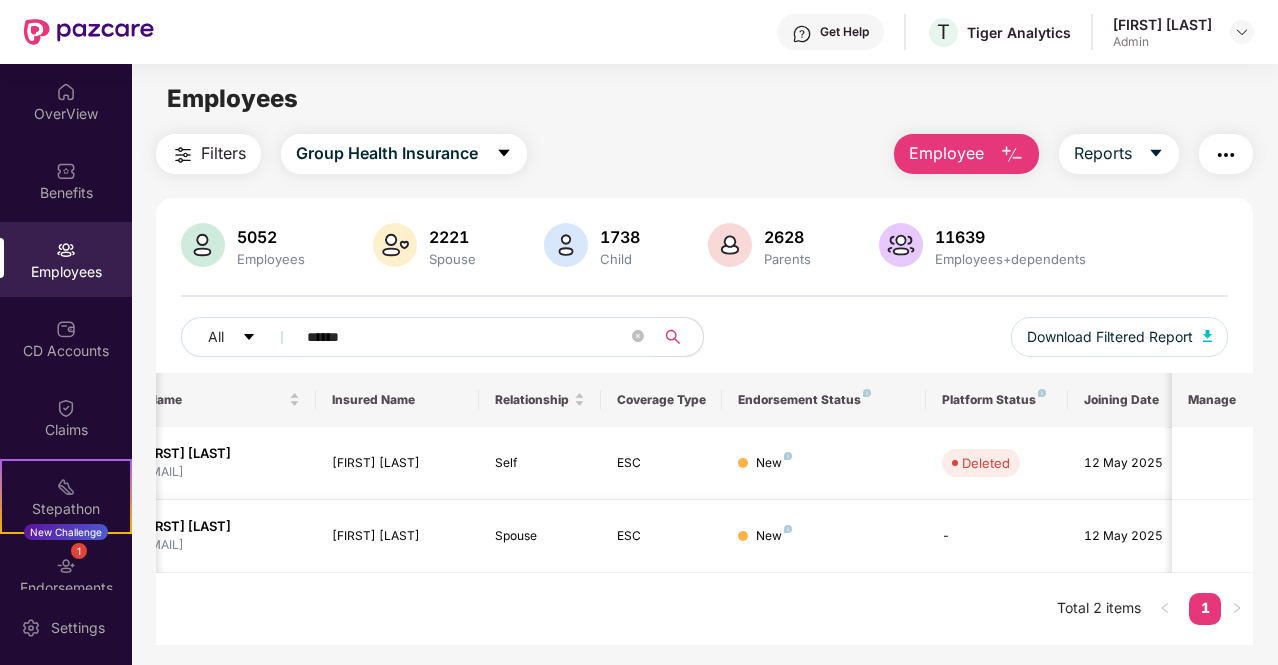 scroll, scrollTop: 0, scrollLeft: 200, axis: horizontal 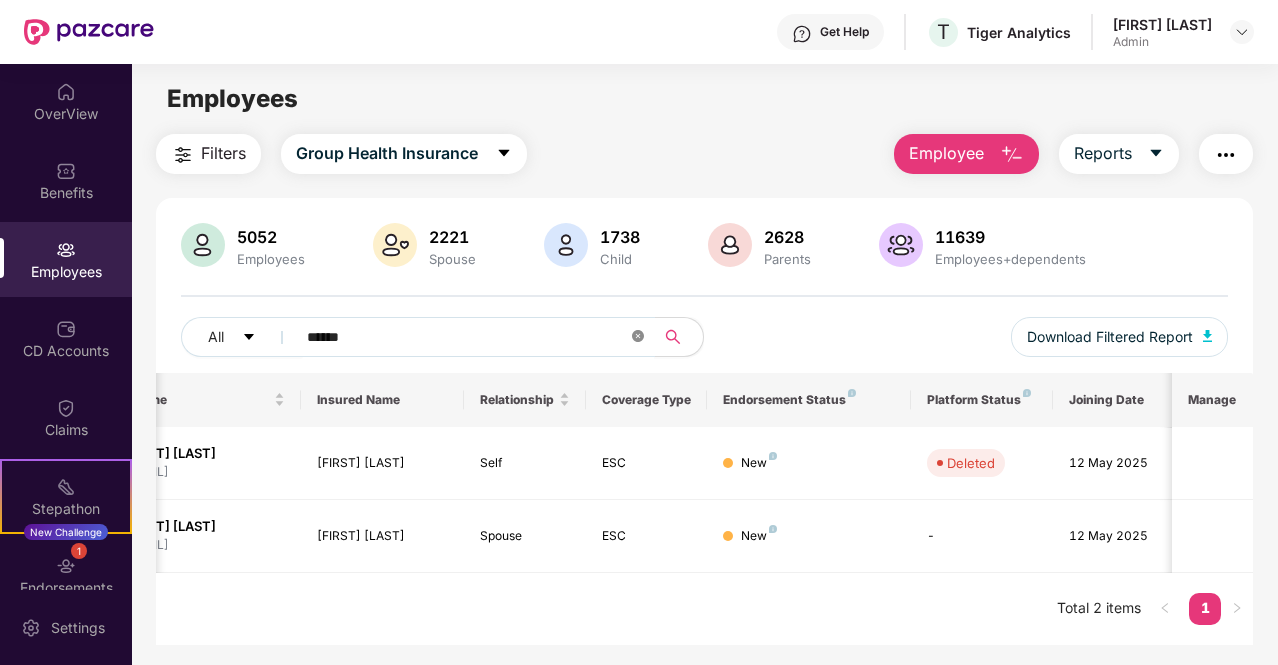 click 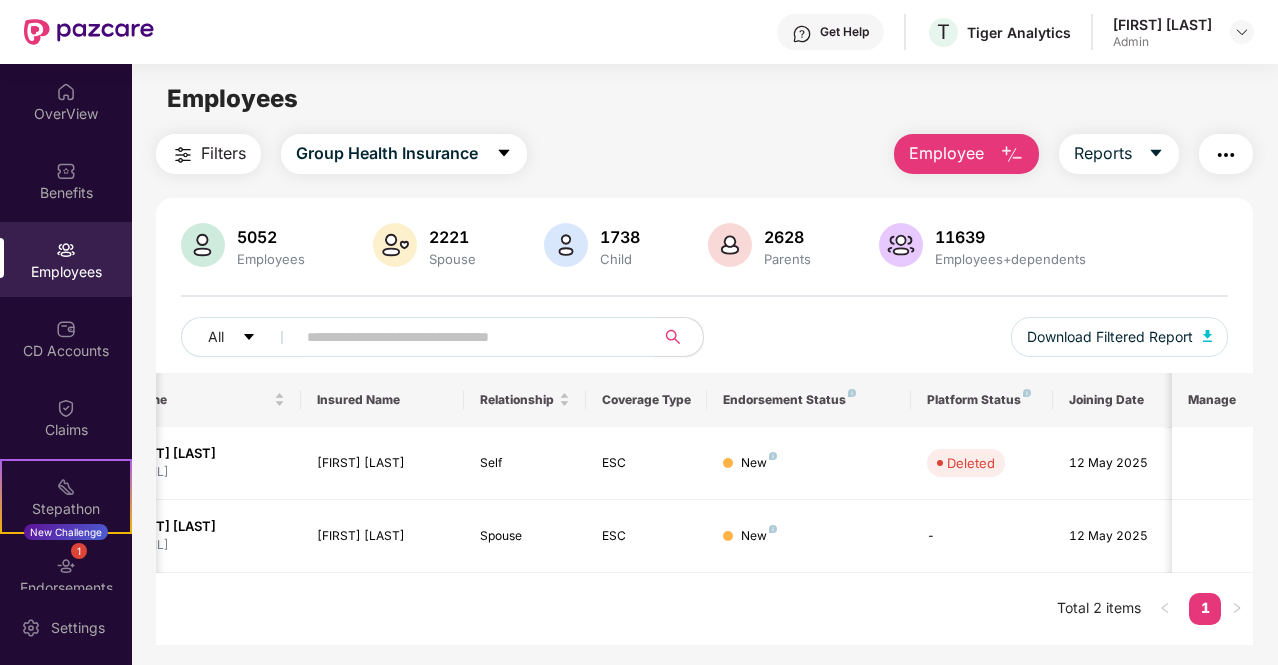 click at bounding box center [467, 337] 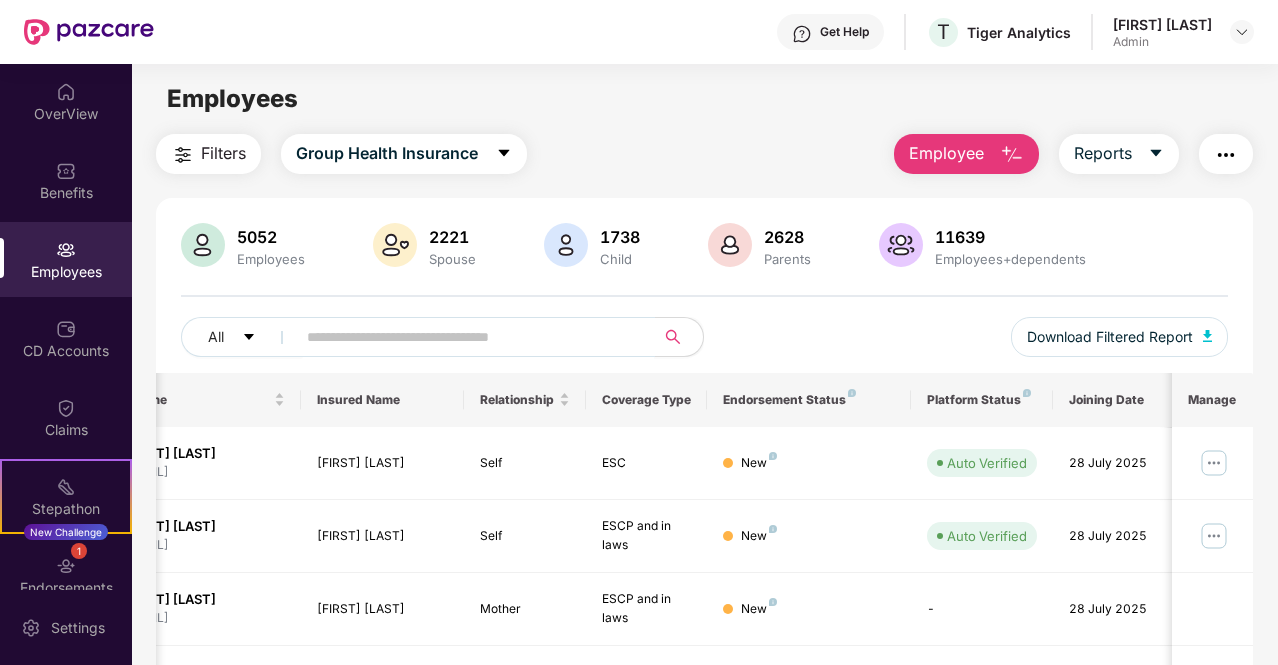 paste on "******" 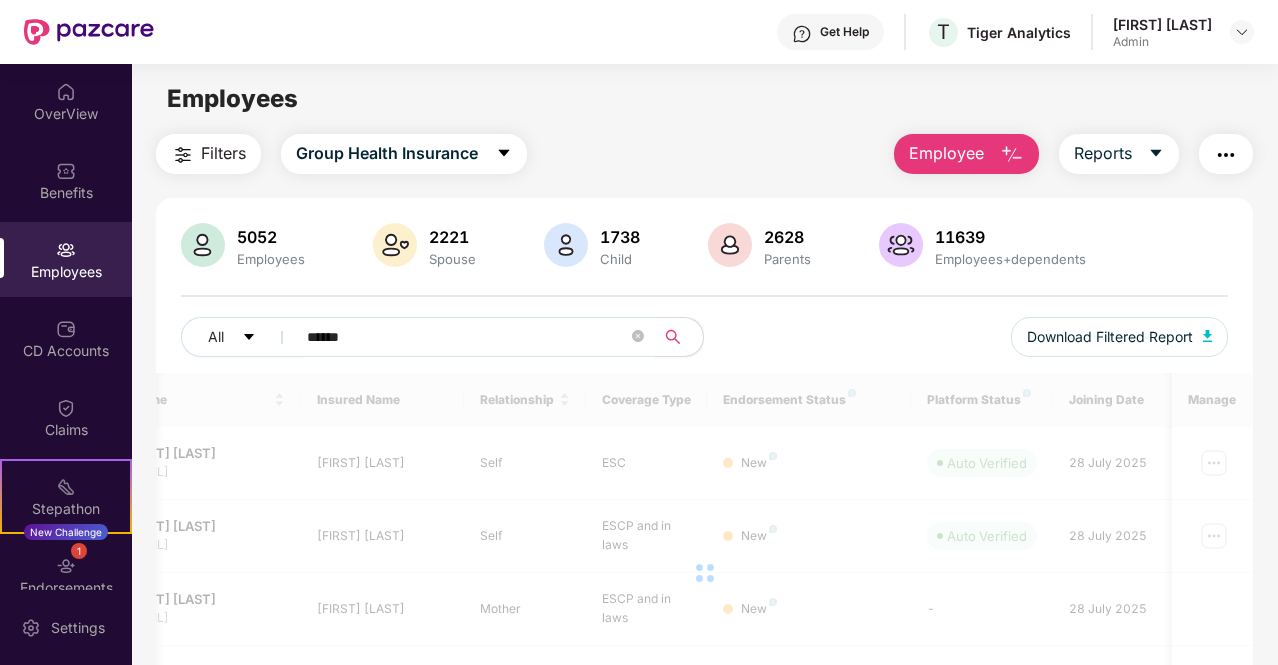type on "******" 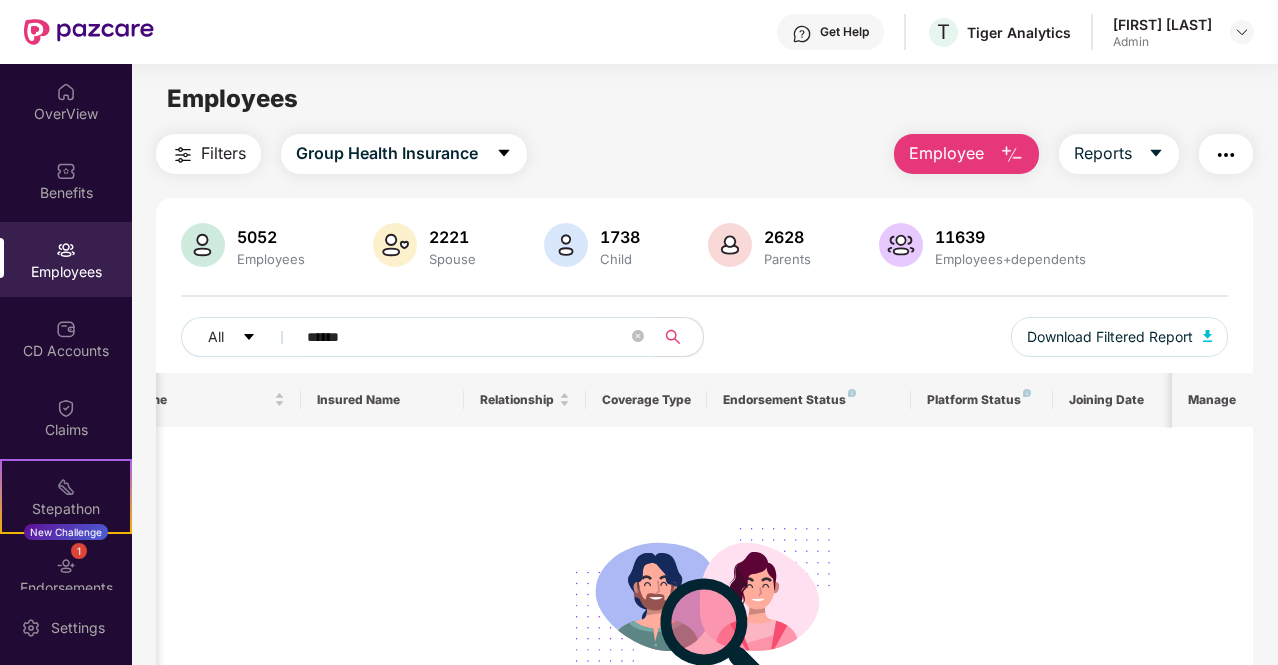 click on "******" at bounding box center [469, 337] 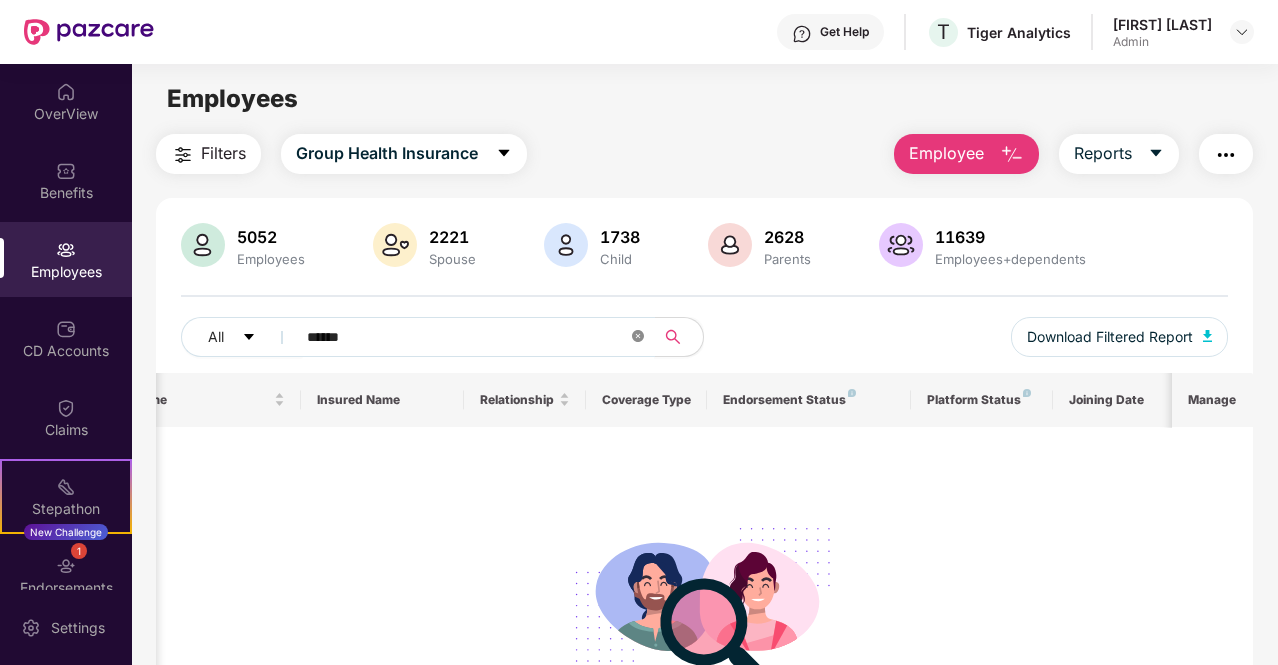 click 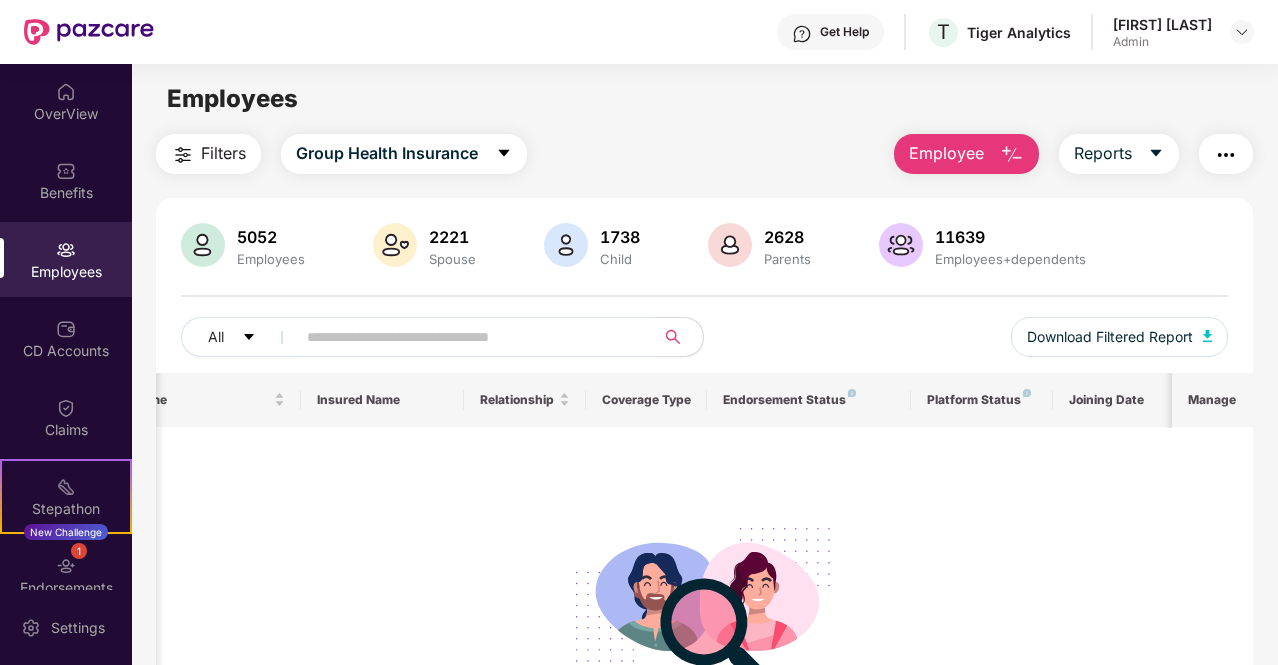 paste on "******" 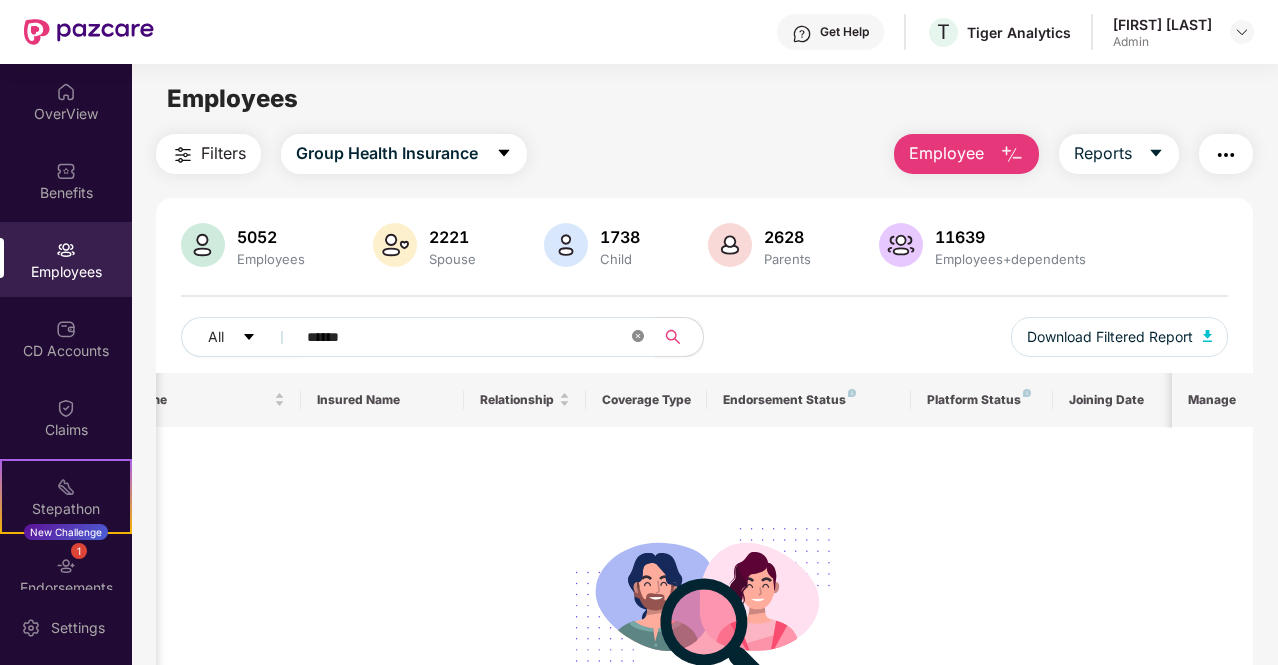 type on "******" 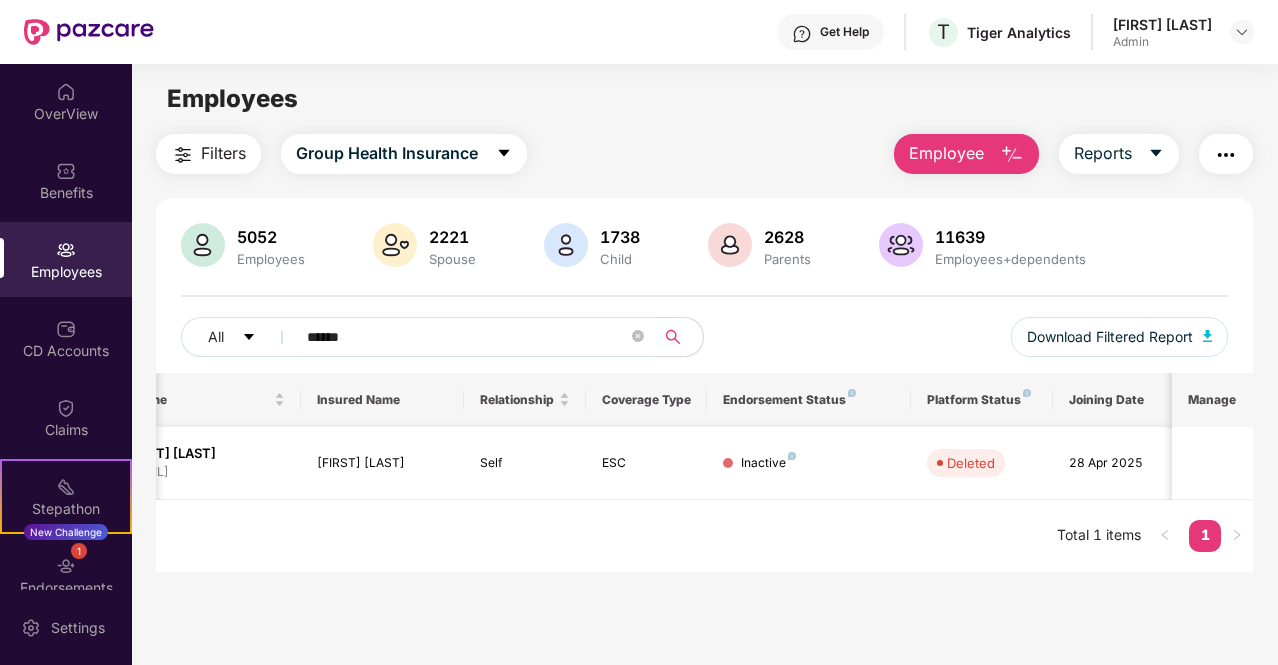 click on "Deleted" at bounding box center (971, 463) 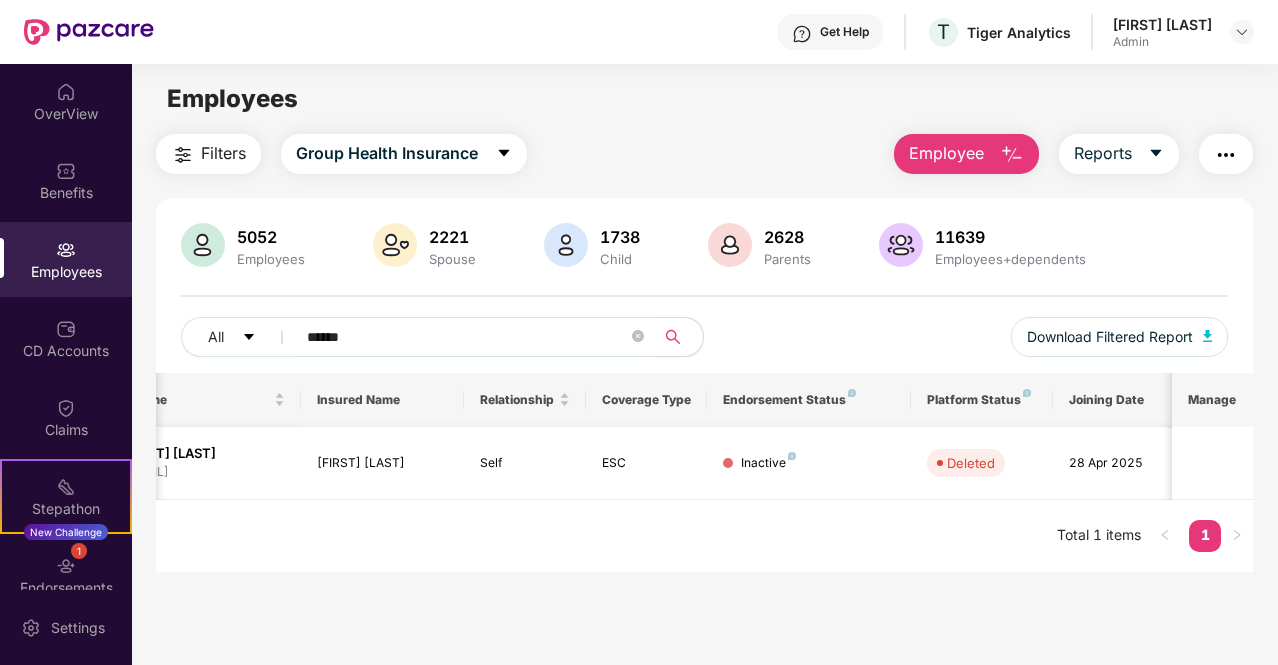 scroll, scrollTop: 0, scrollLeft: 200, axis: horizontal 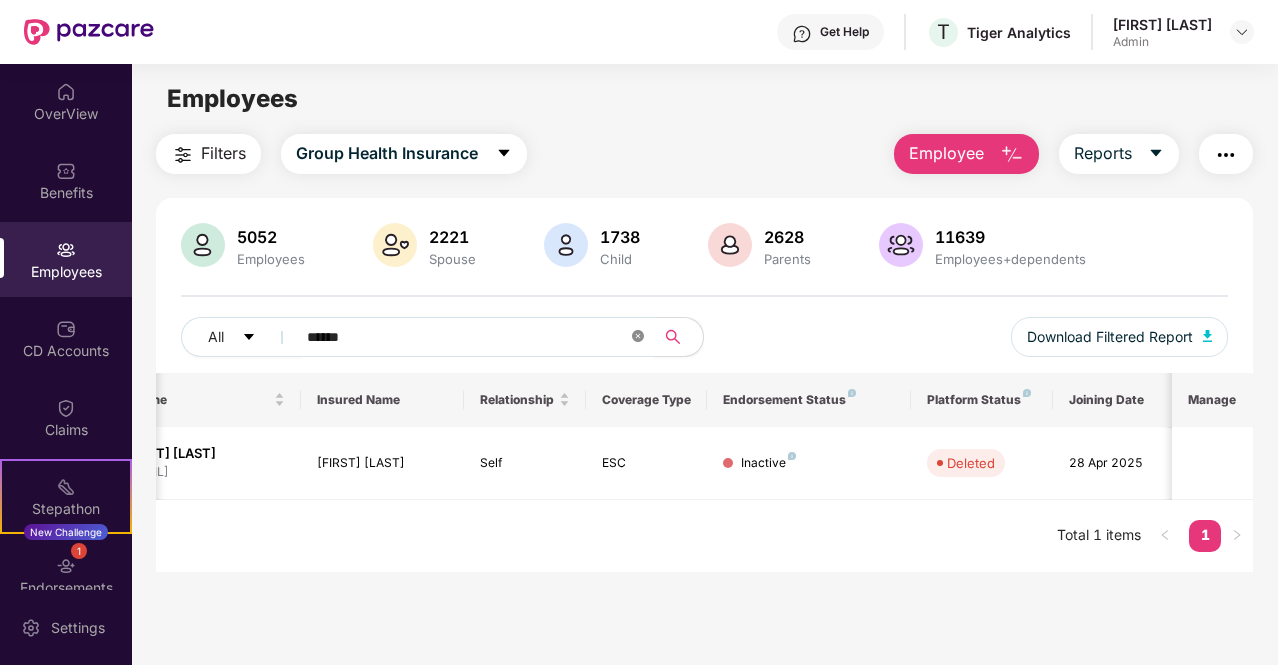 click 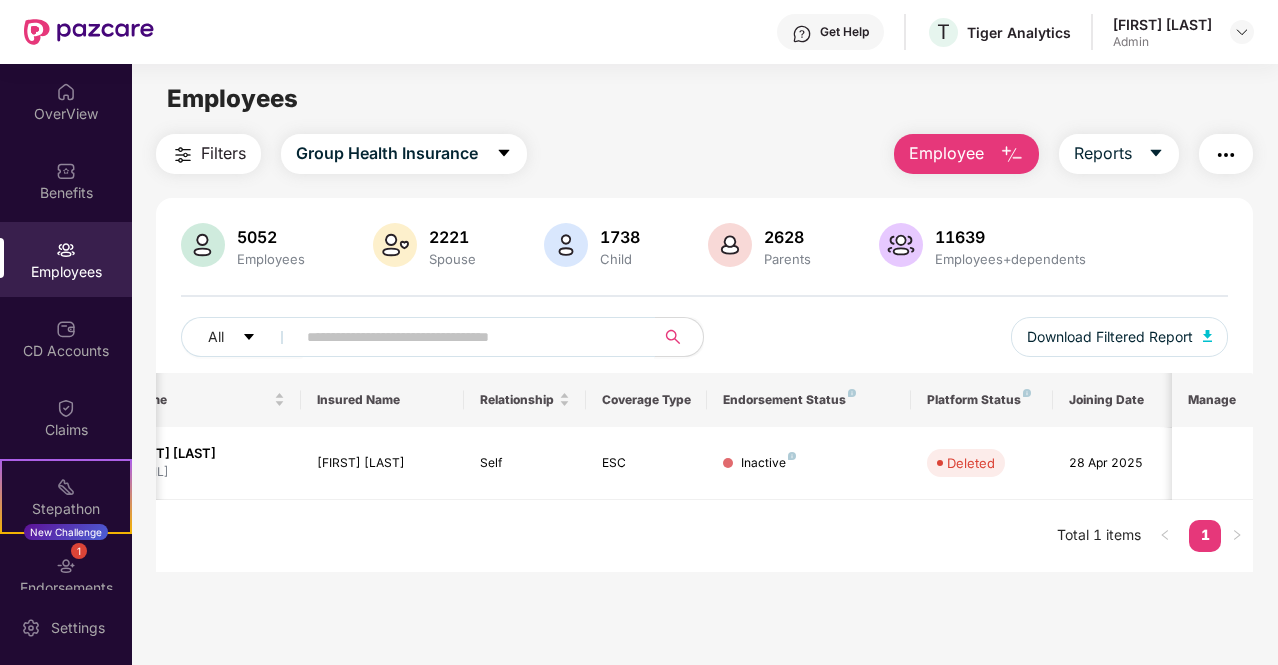paste on "******" 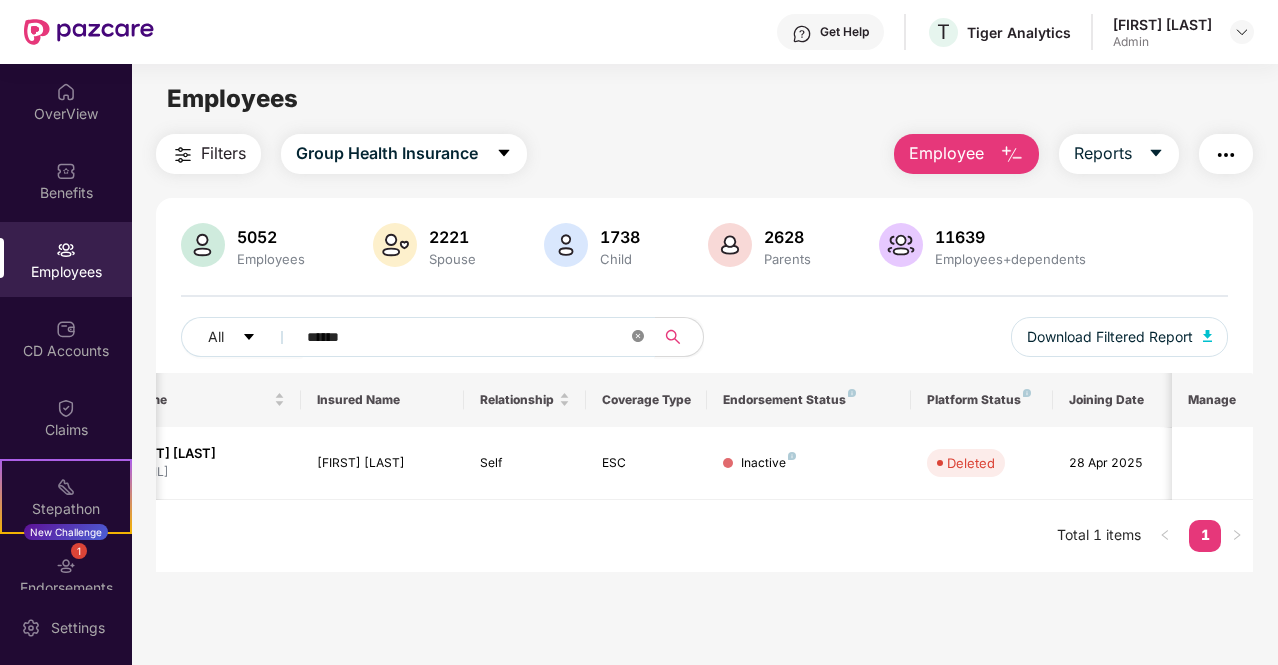 type on "******" 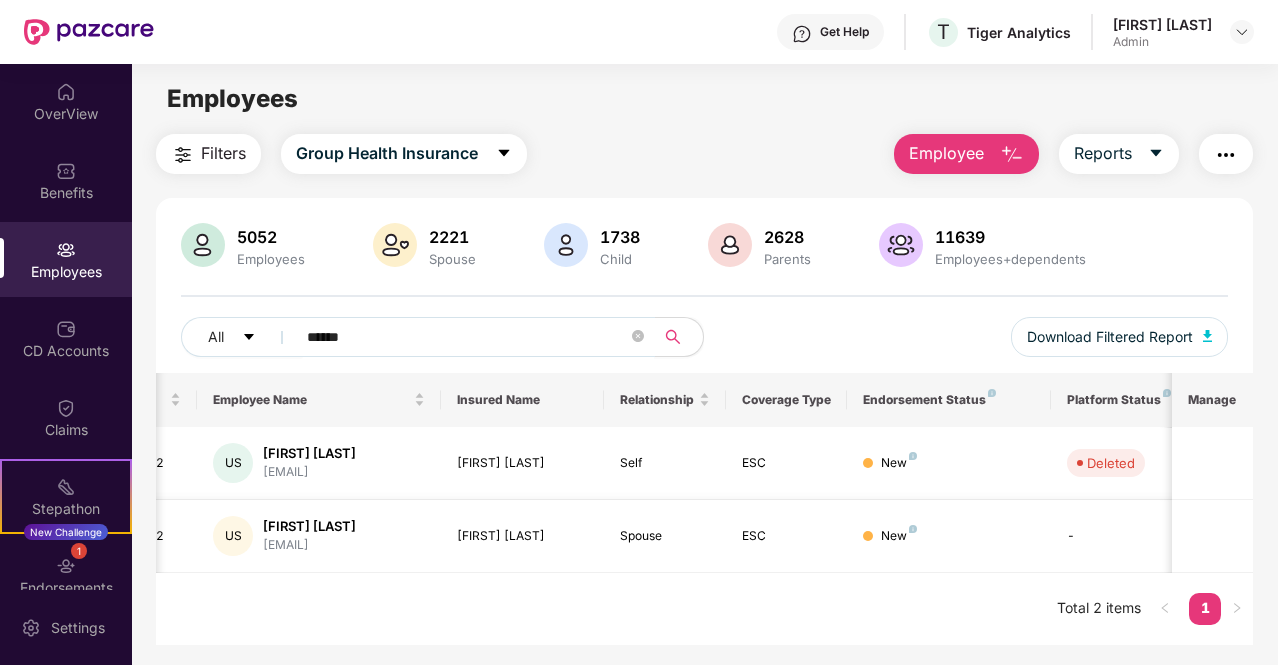 scroll, scrollTop: 0, scrollLeft: 0, axis: both 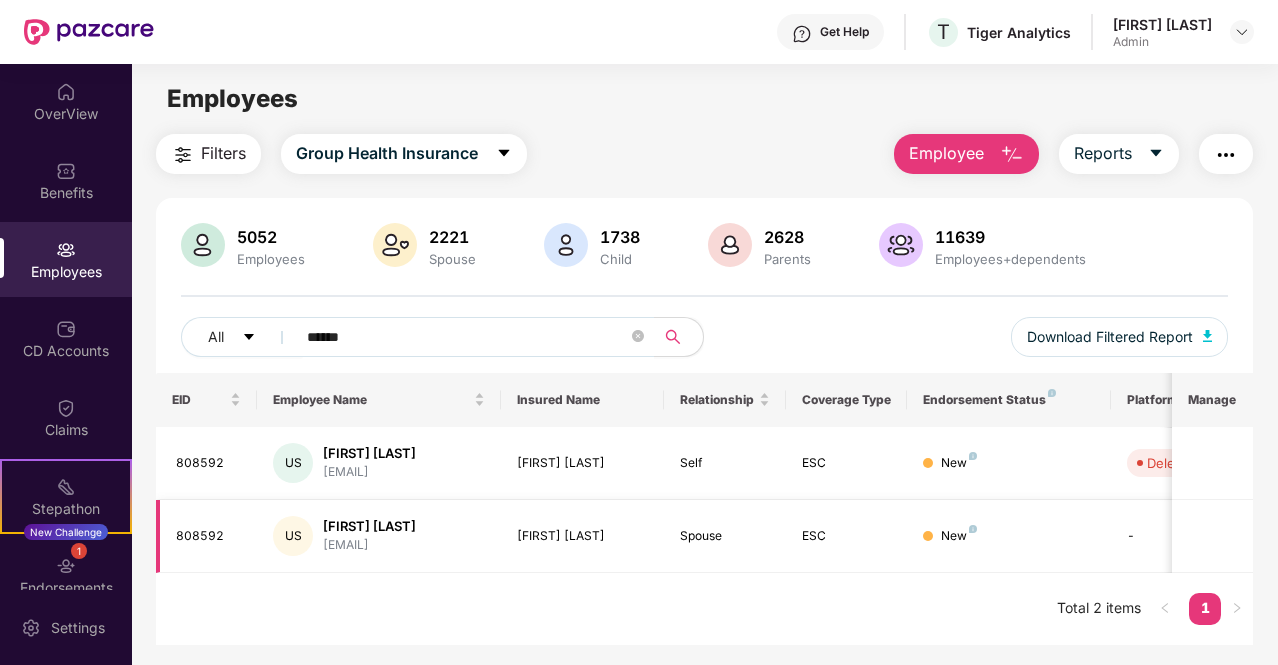 click on "808592" at bounding box center [207, 536] 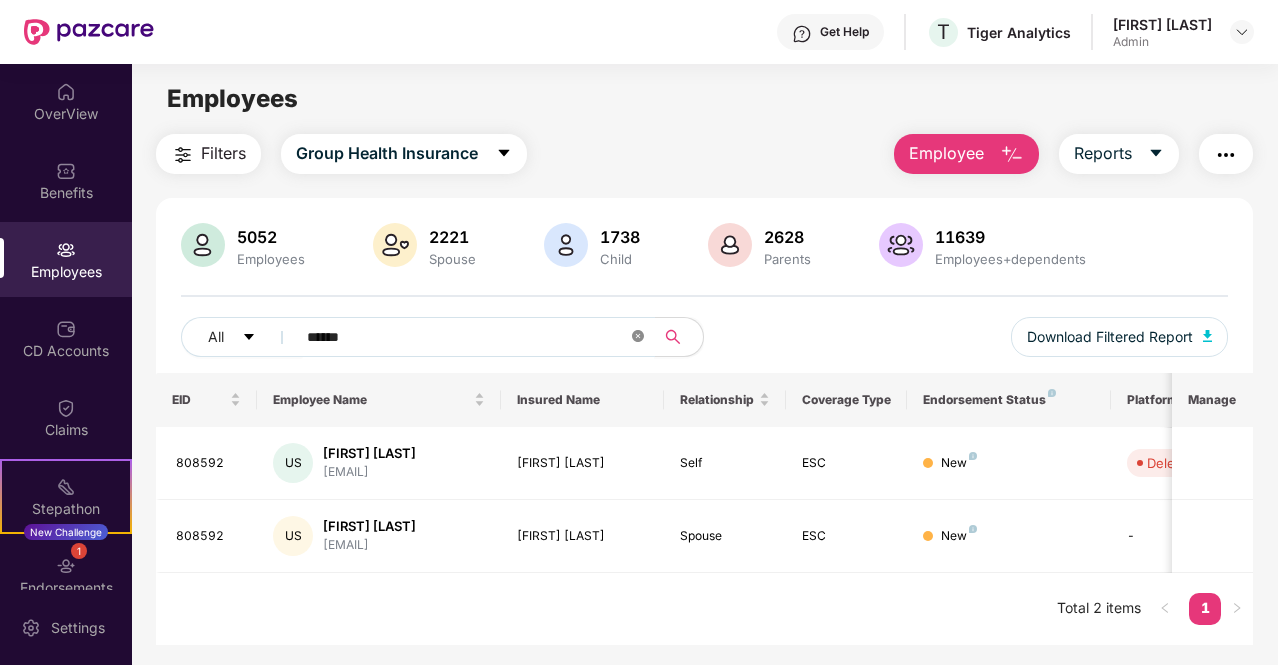 click 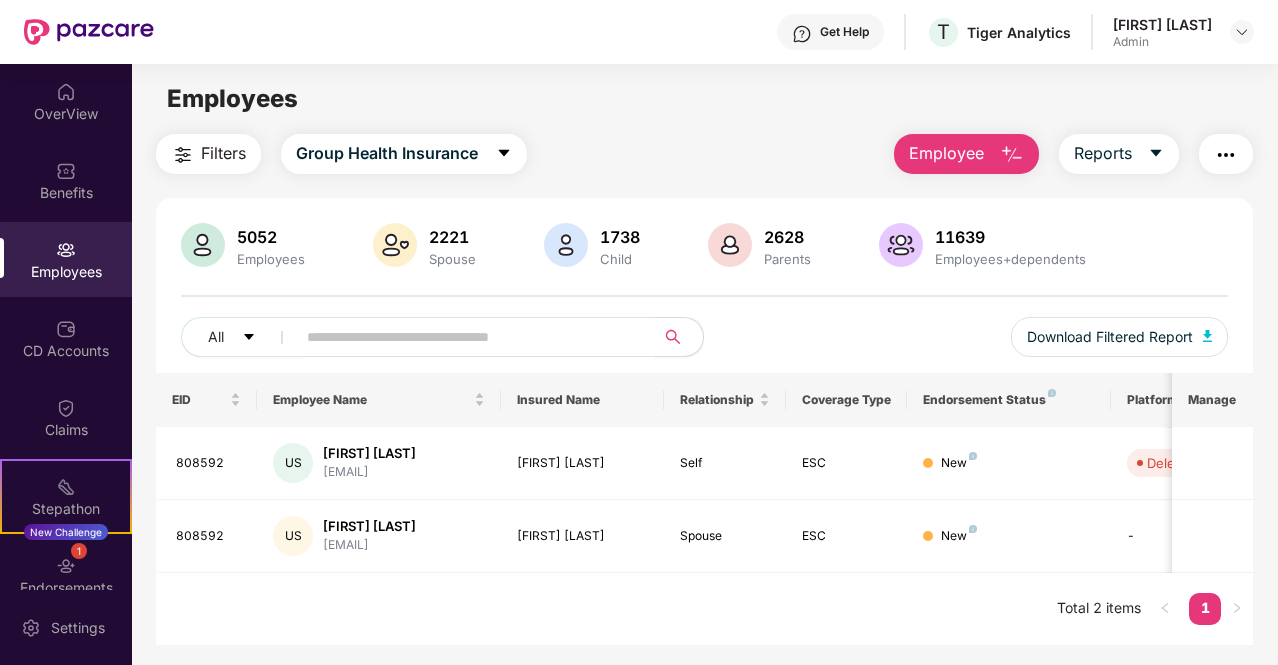 paste on "******" 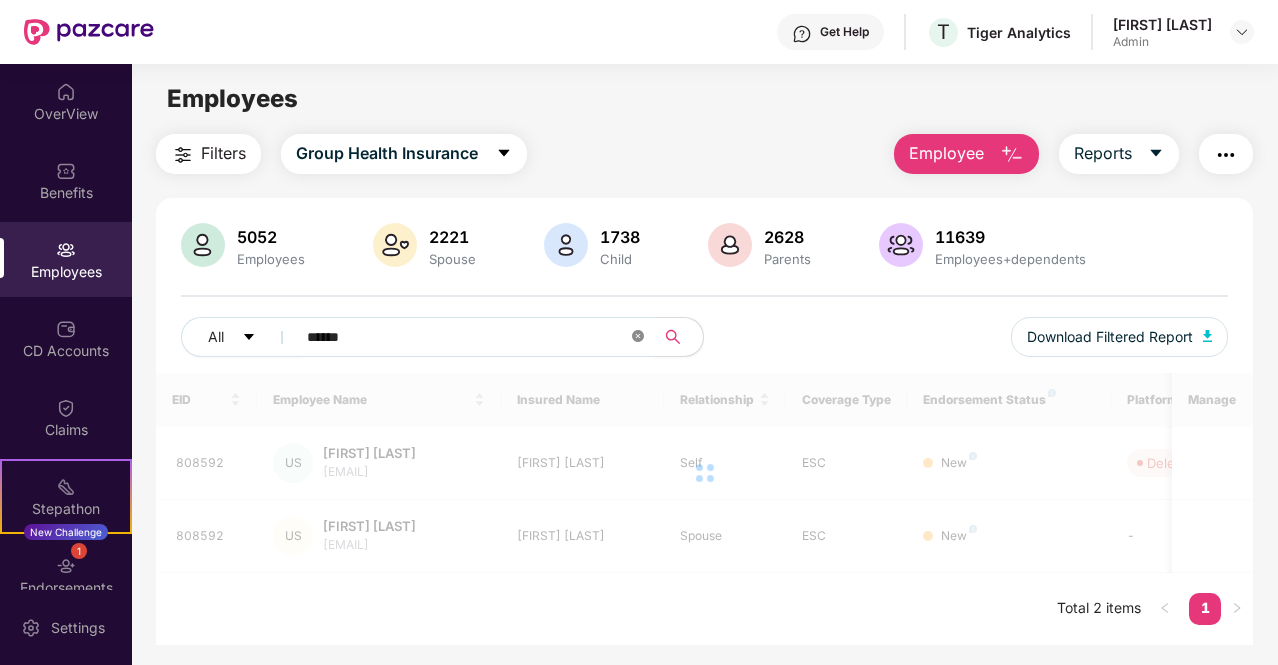 type on "******" 